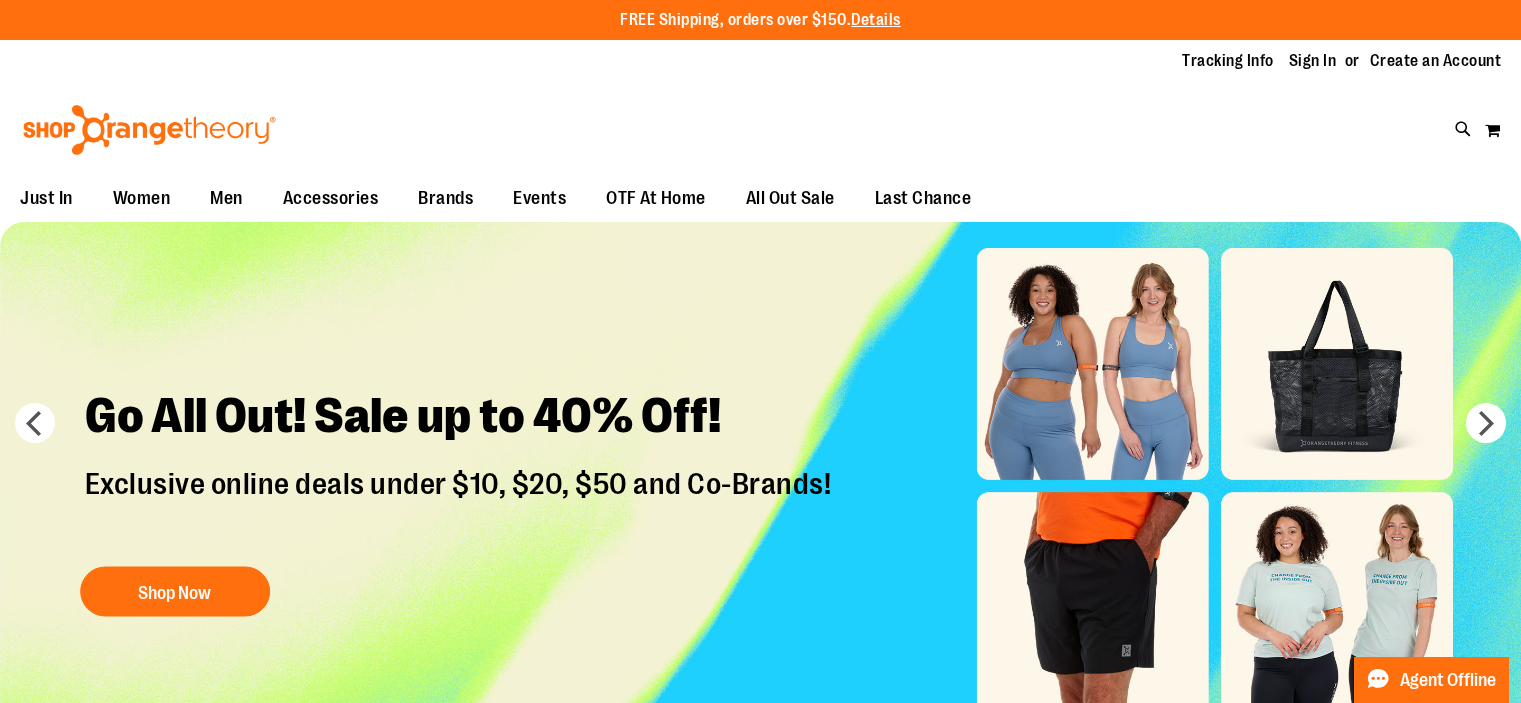 scroll, scrollTop: 0, scrollLeft: 0, axis: both 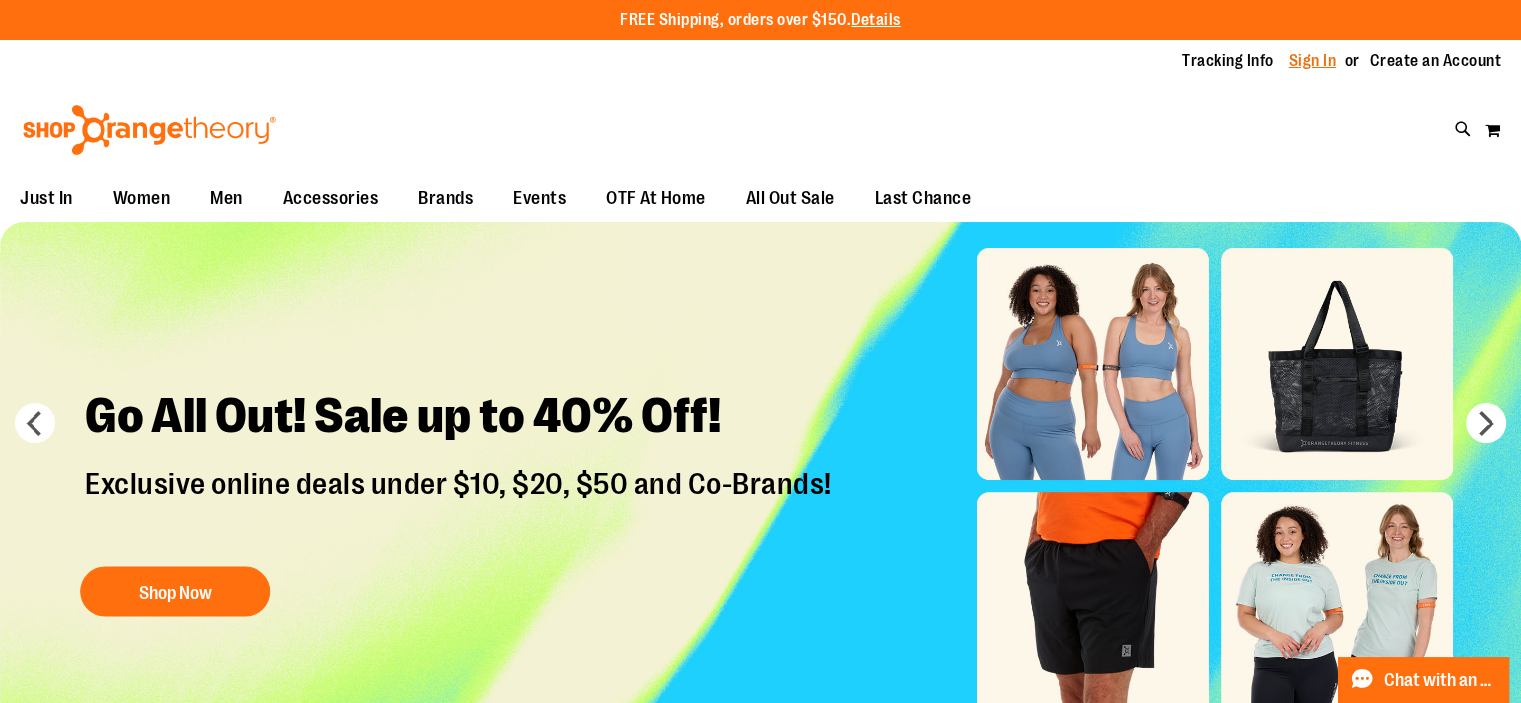 click on "Sign In" at bounding box center (1313, 61) 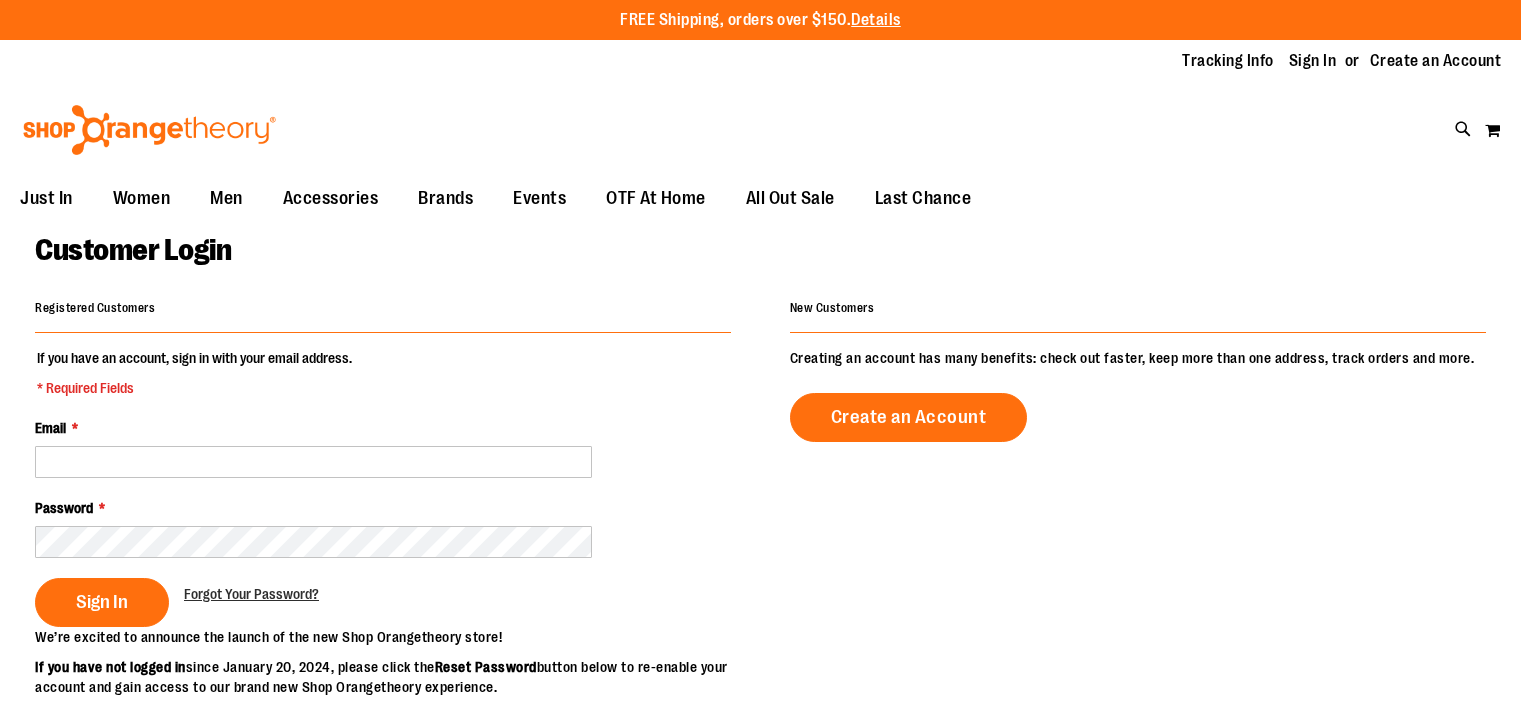 scroll, scrollTop: 0, scrollLeft: 0, axis: both 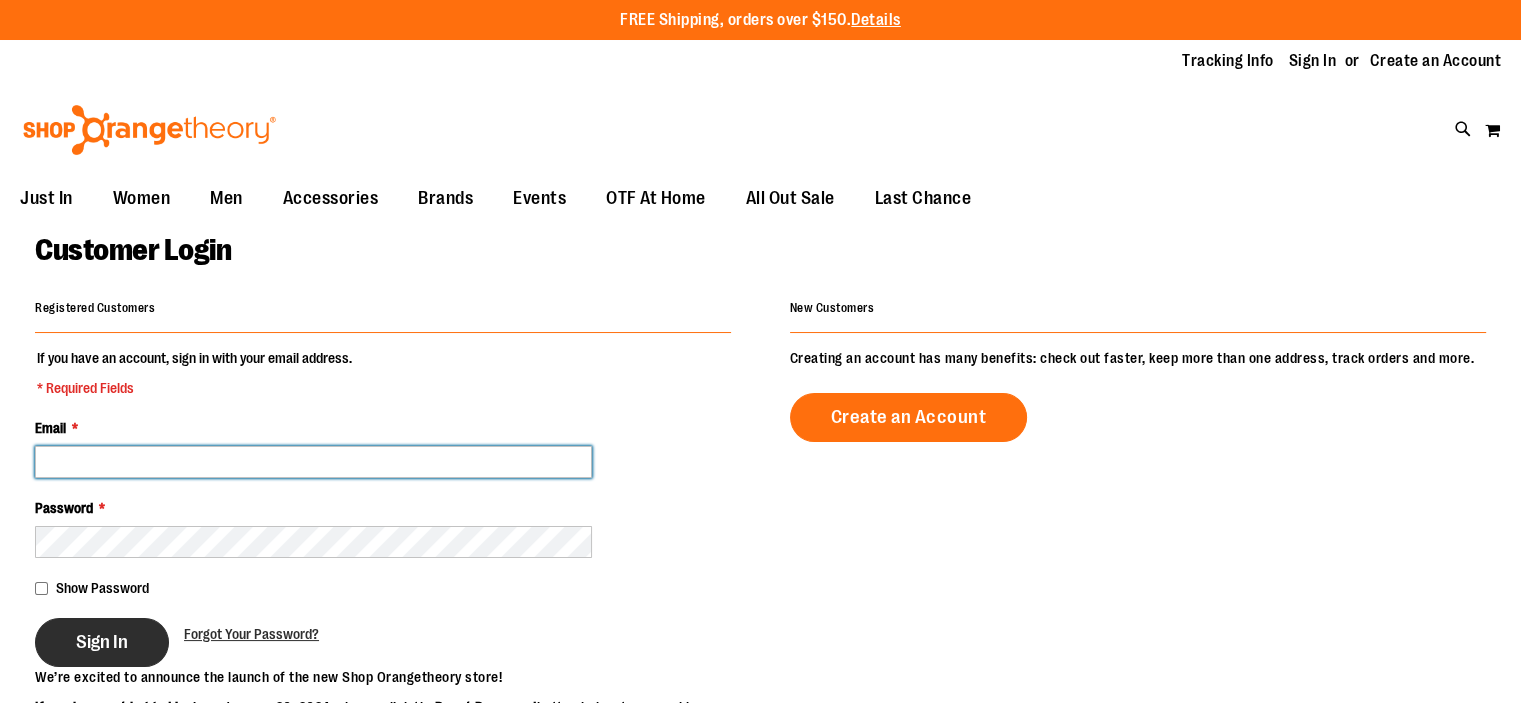type on "**********" 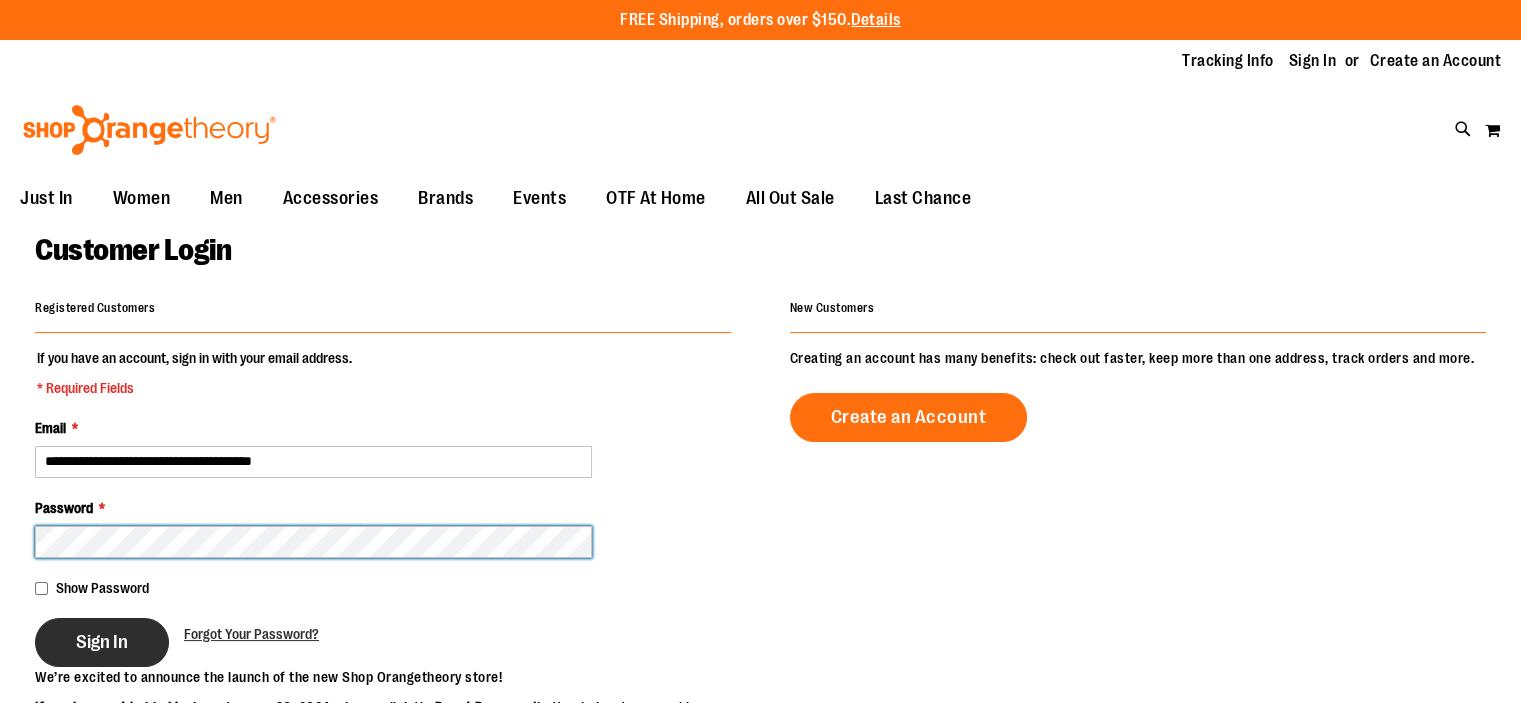 type on "**********" 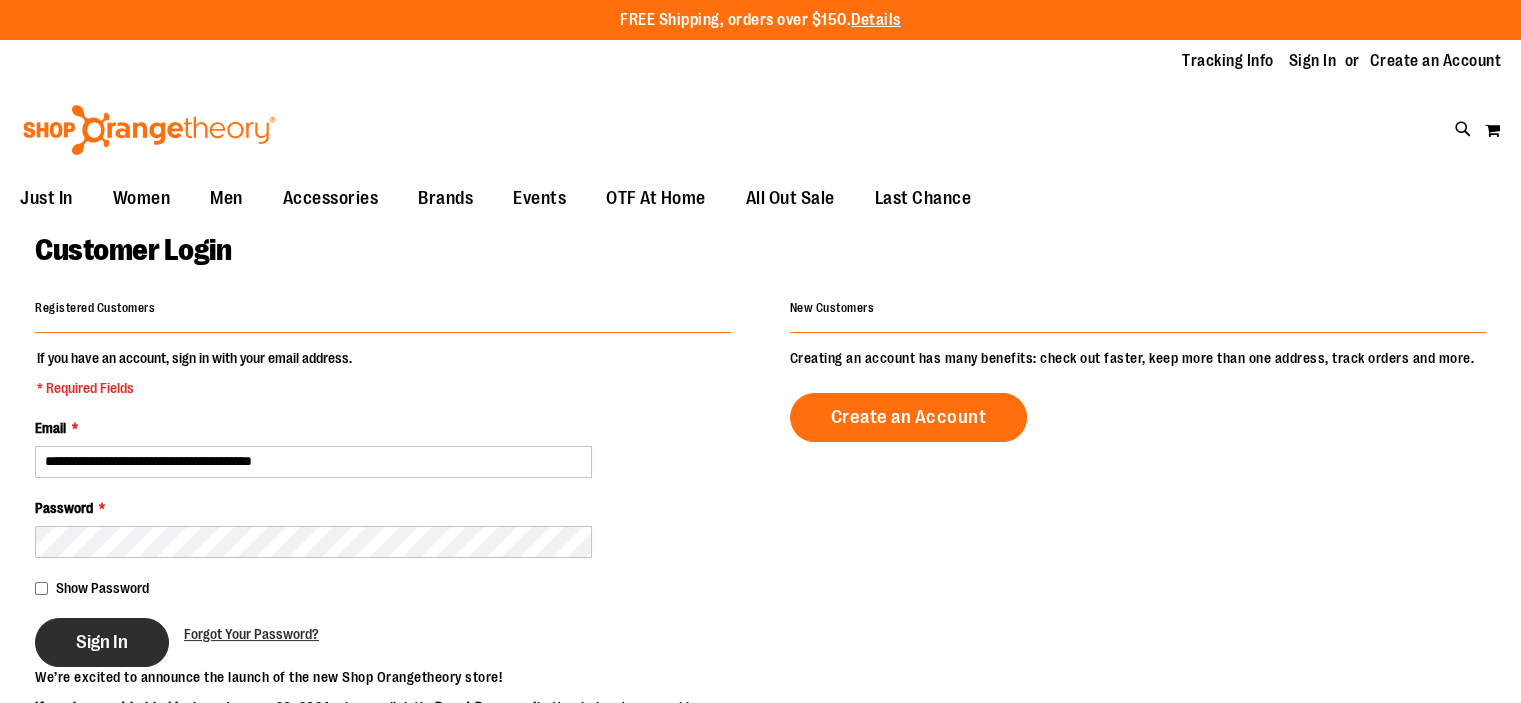 click on "Sign In" at bounding box center [102, 642] 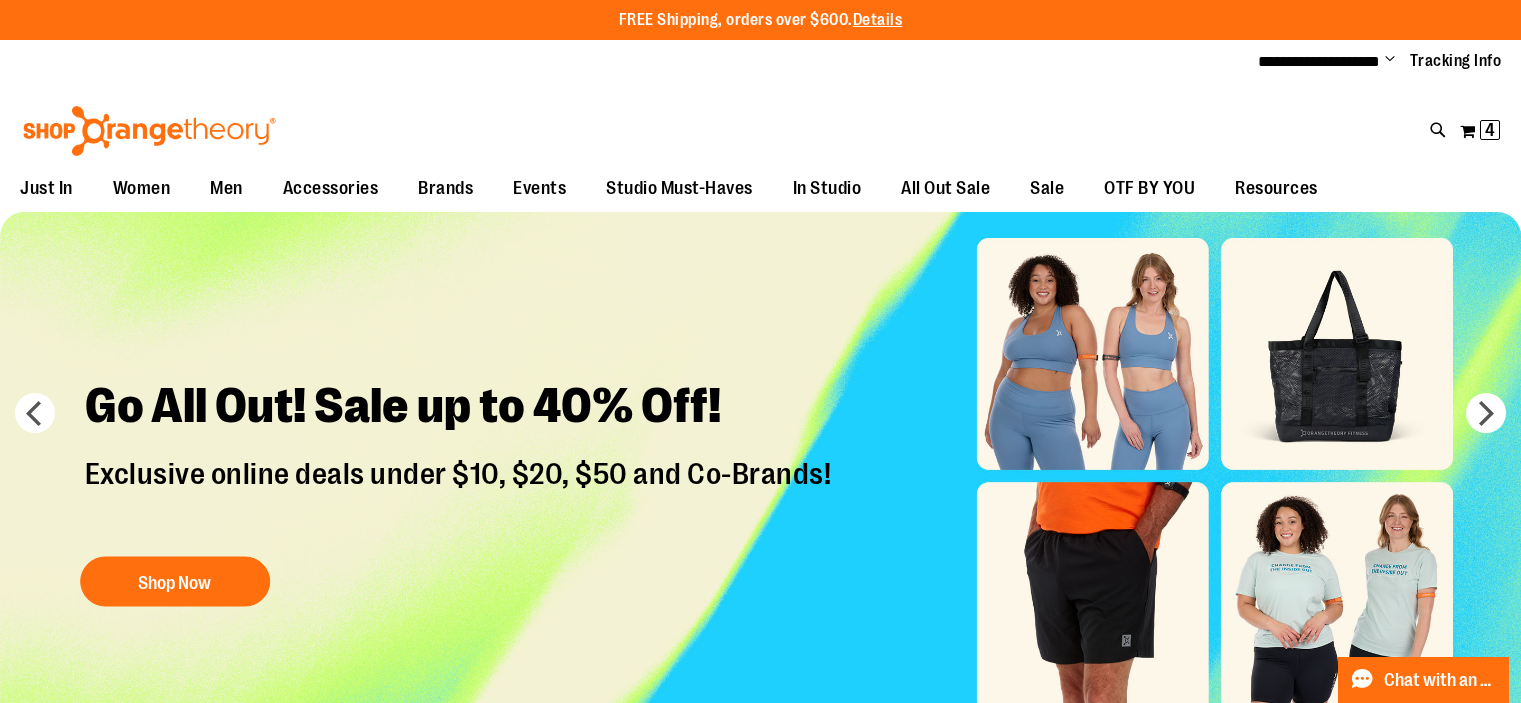 scroll, scrollTop: 0, scrollLeft: 0, axis: both 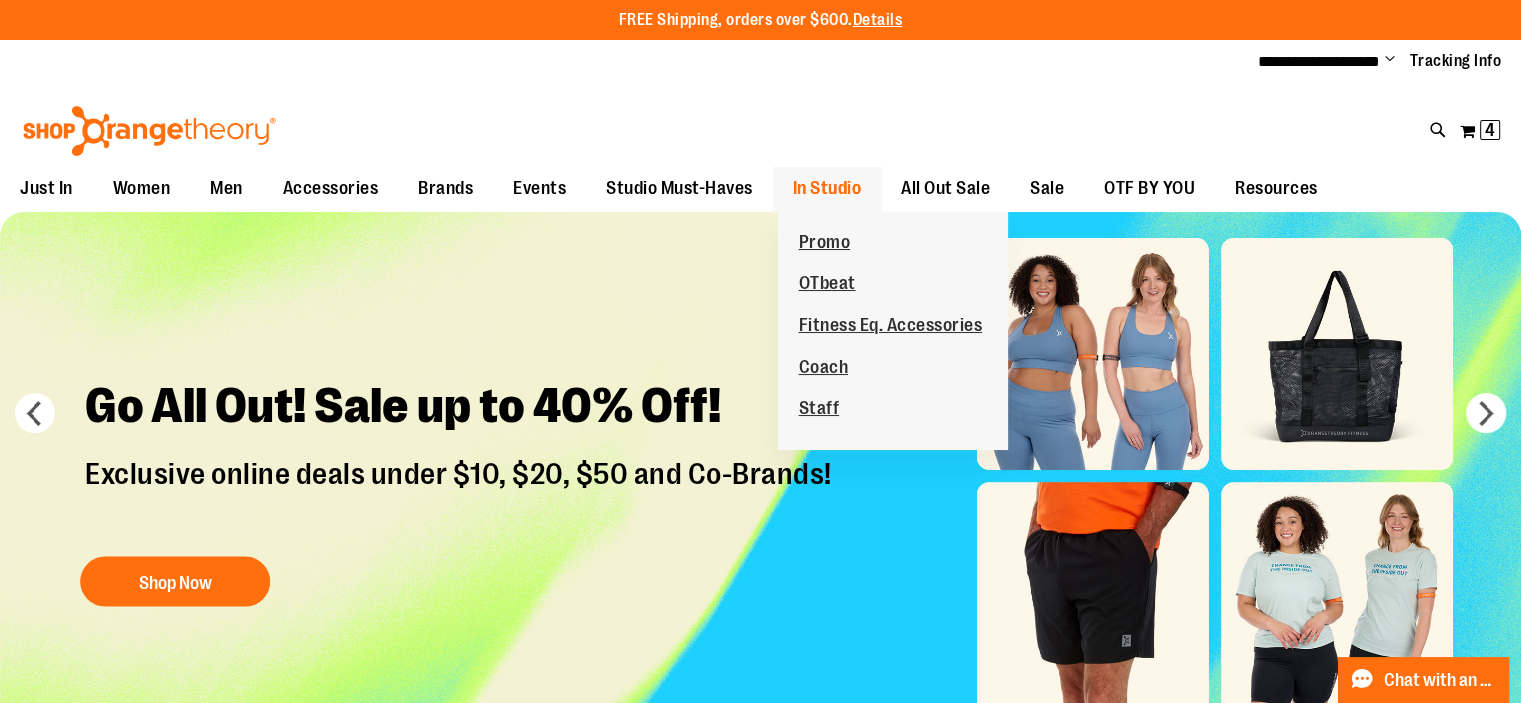 type on "**********" 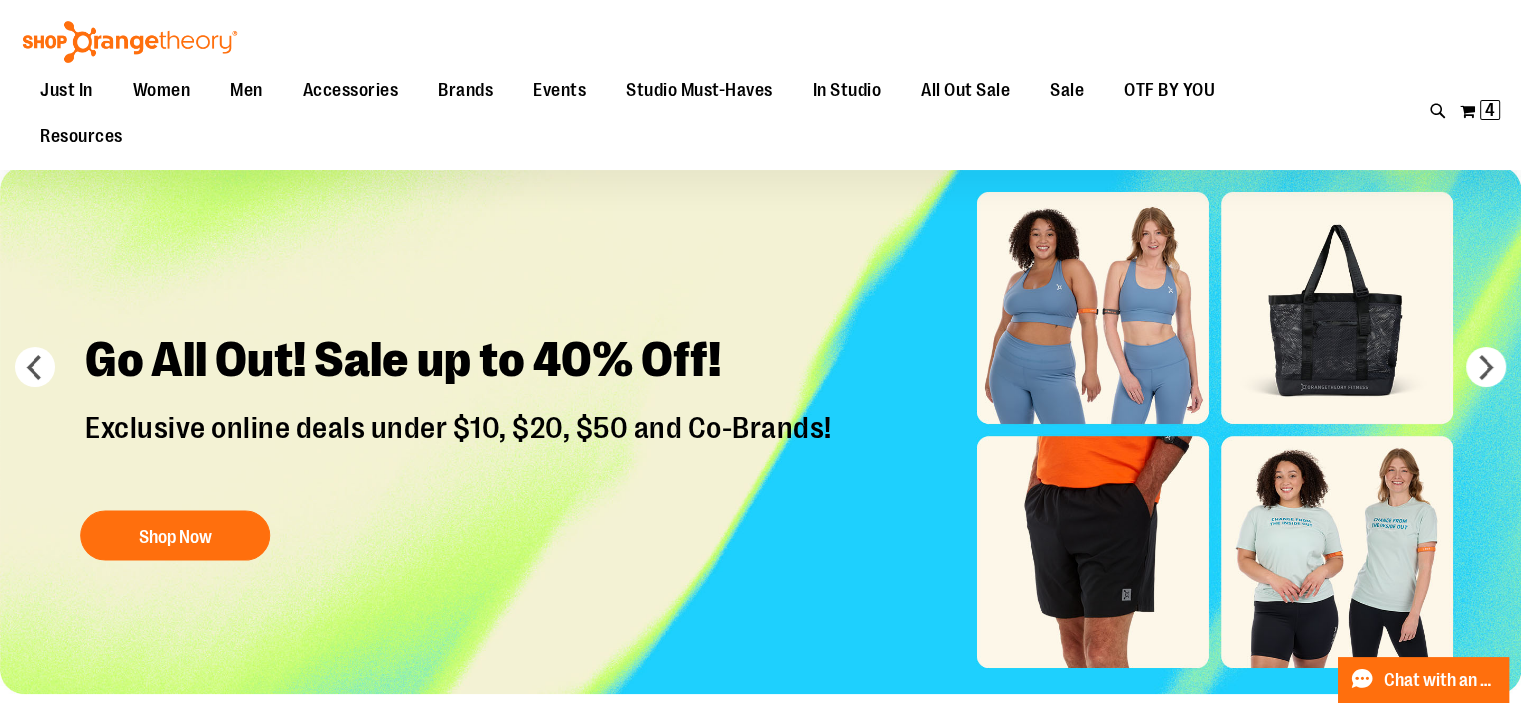 scroll, scrollTop: 0, scrollLeft: 0, axis: both 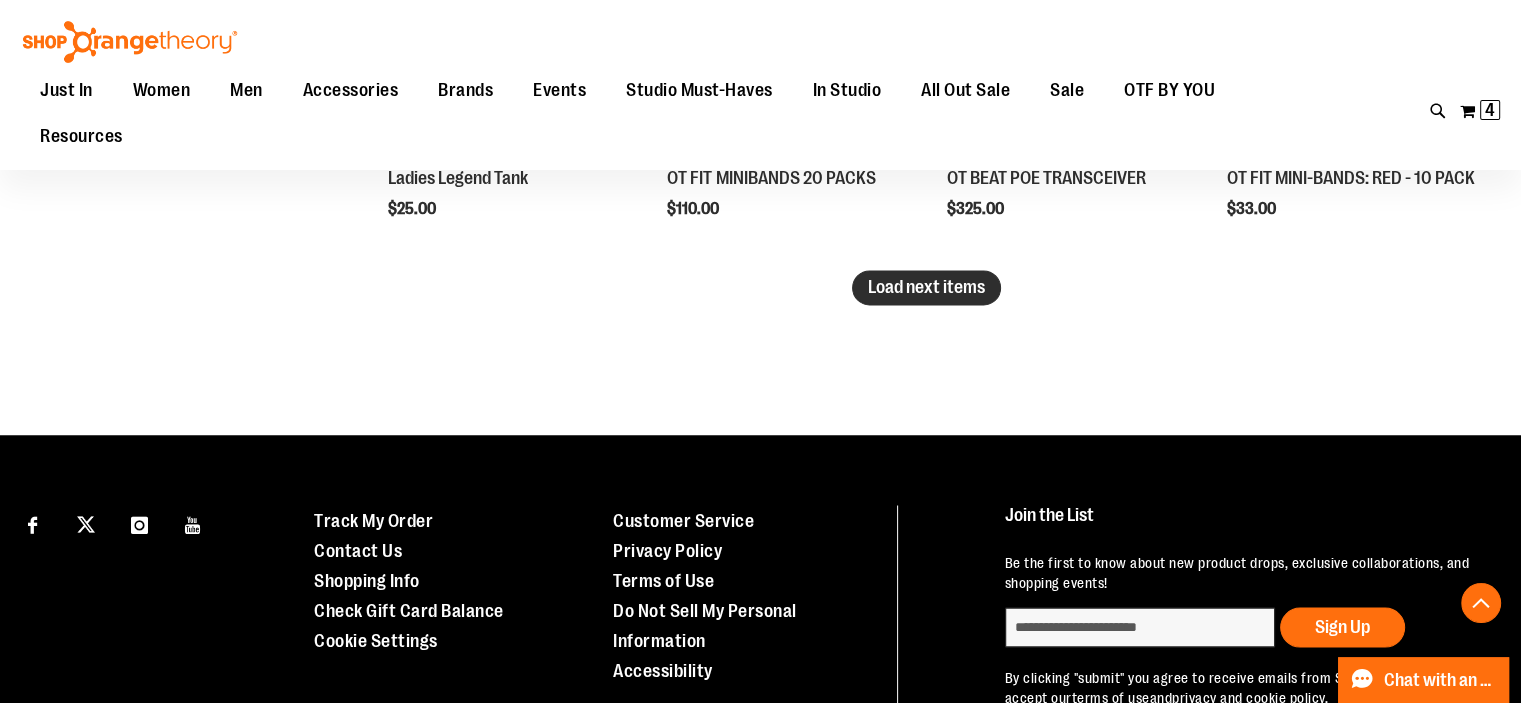 type on "**********" 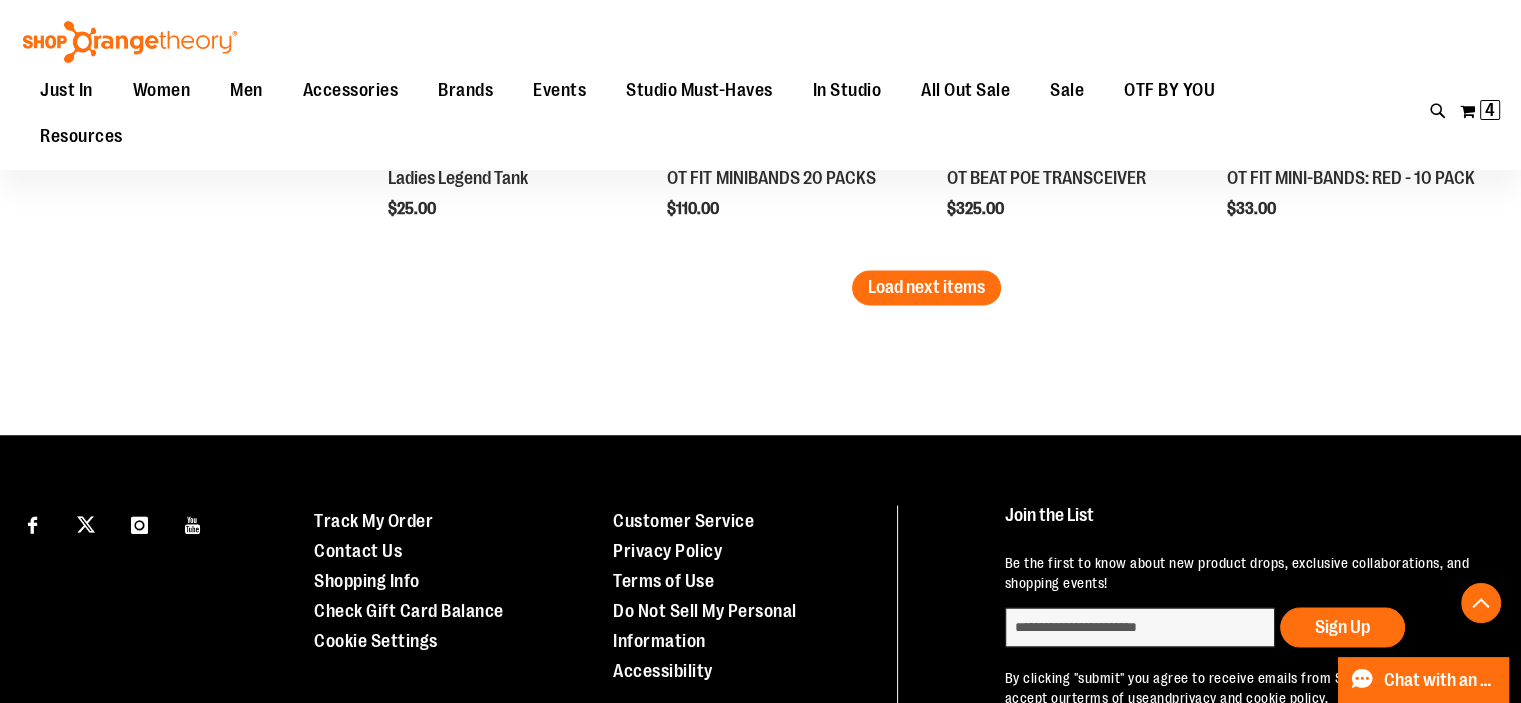 click on "Load next items" at bounding box center (926, 287) 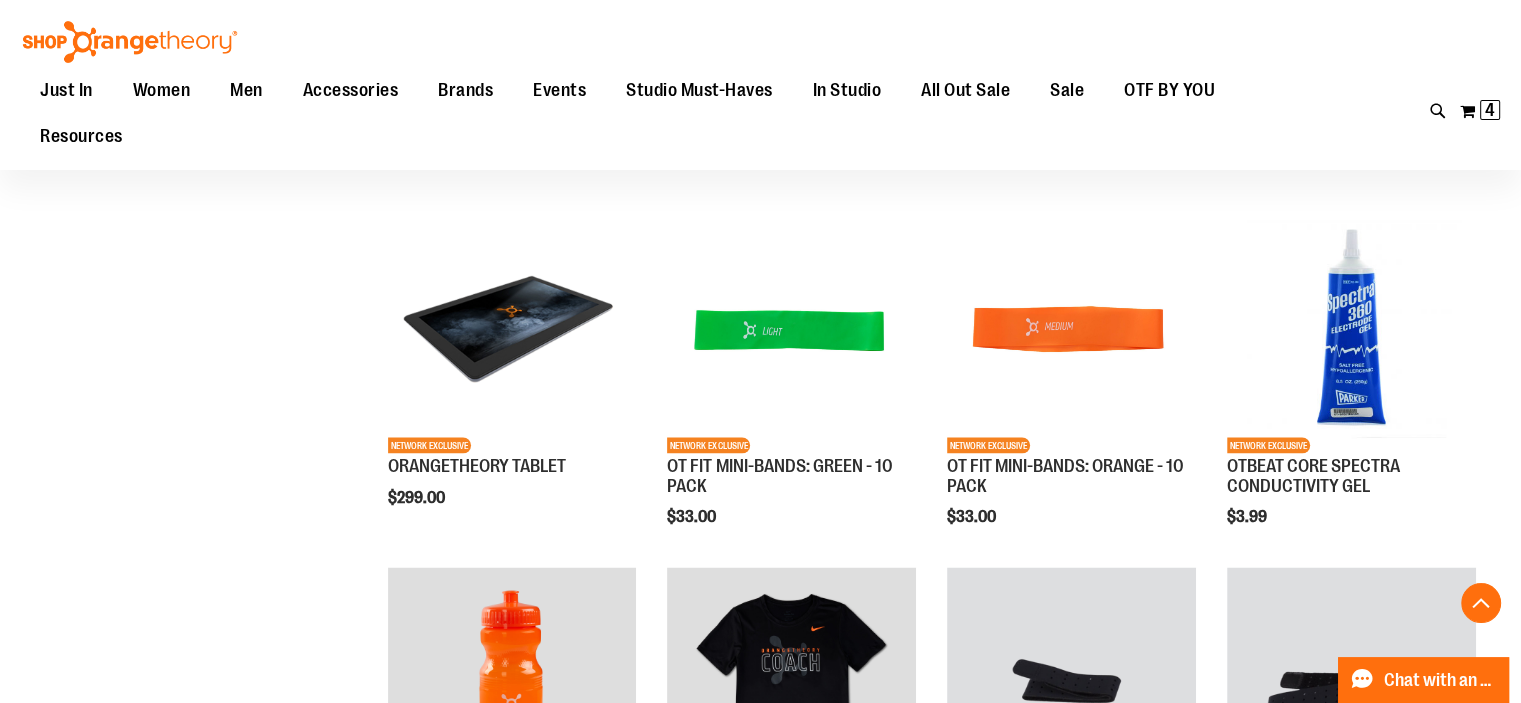 scroll, scrollTop: 3462, scrollLeft: 0, axis: vertical 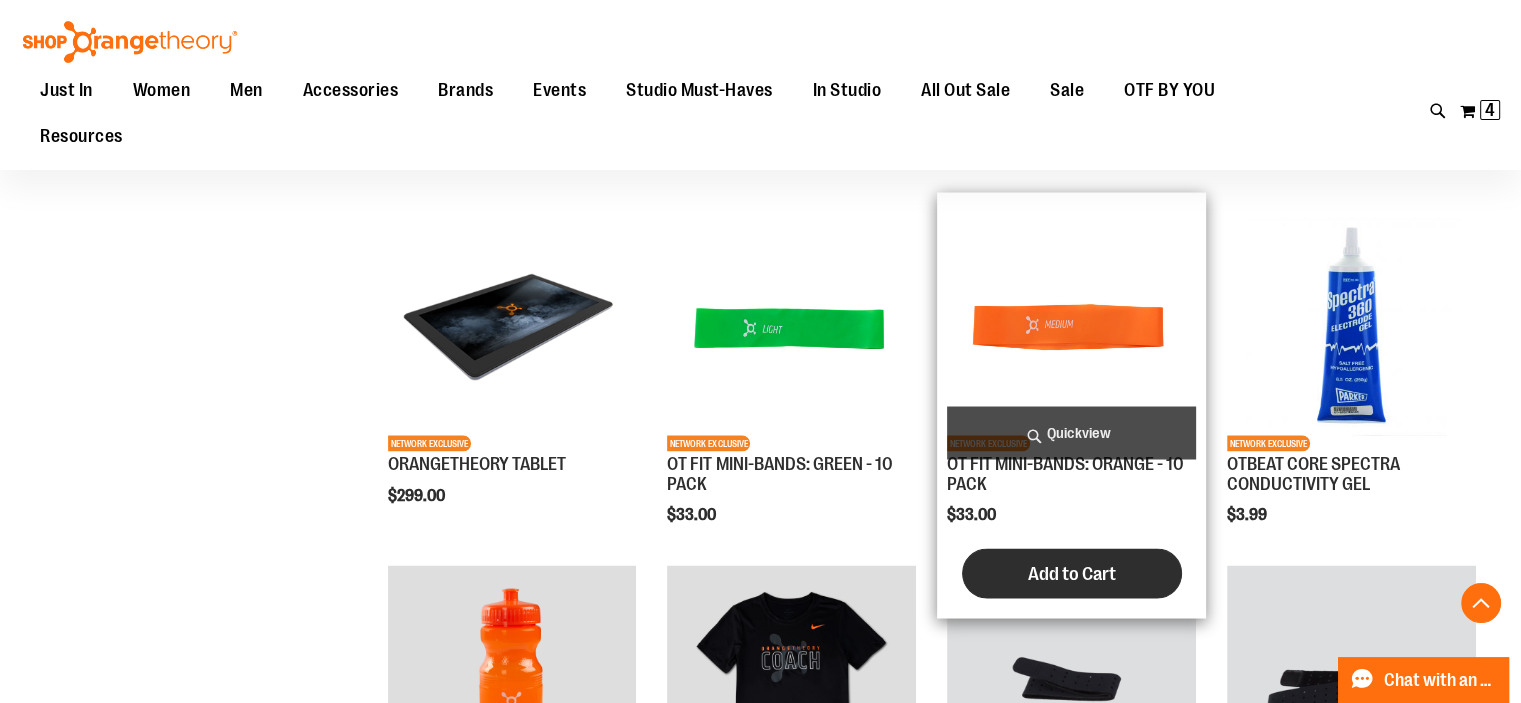 click on "Add to Cart" at bounding box center [1072, 573] 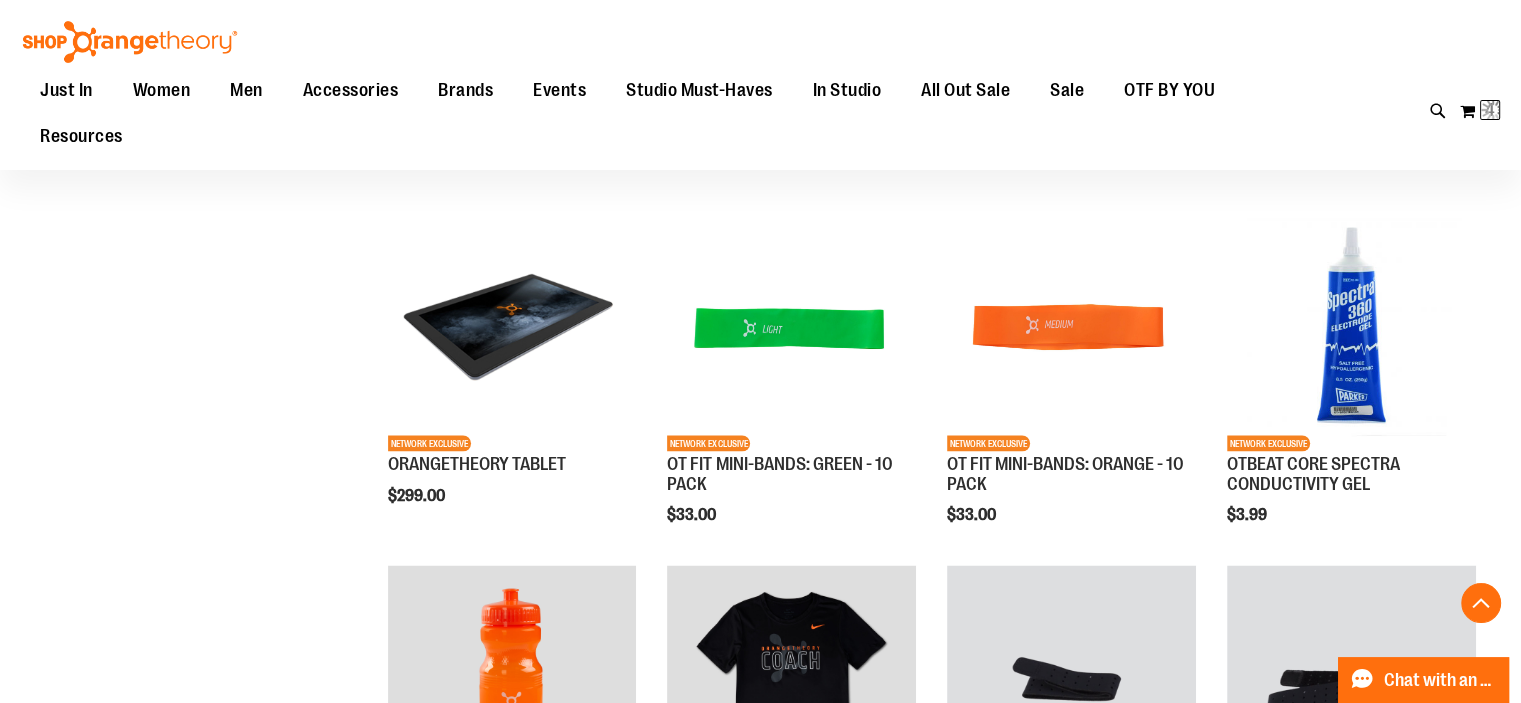 click on "Just In   Just In Balanced Basics New for Women New for Men New Accessories New Brands Pride & Patriotic Women   Women Tops Bottoms Outerwear Men   Men Tops Bottoms Outerwear Accessories   Accessories Bags Drinkware Headwear Socks Stickers Lifestyle Milestones Gift Cards Brands   Brands Nike lululemon Cloud9ine Beyond Yoga Vuori Rhone FP Movement Events Studio Must-Haves   Studio Must-Haves Balanced Basics City Program & Personalized Milestones Replacement Bands In Studio   In Studio Promo OTbeat Fitness Eq. Accessories Coach Staff All Out Sale   All Out Sale Under $10 Under $20 Under $50 Under $150 CoBrands Sale   Sale Men Women Accessories Promo OTF BY YOU Resources" at bounding box center (657, 114) 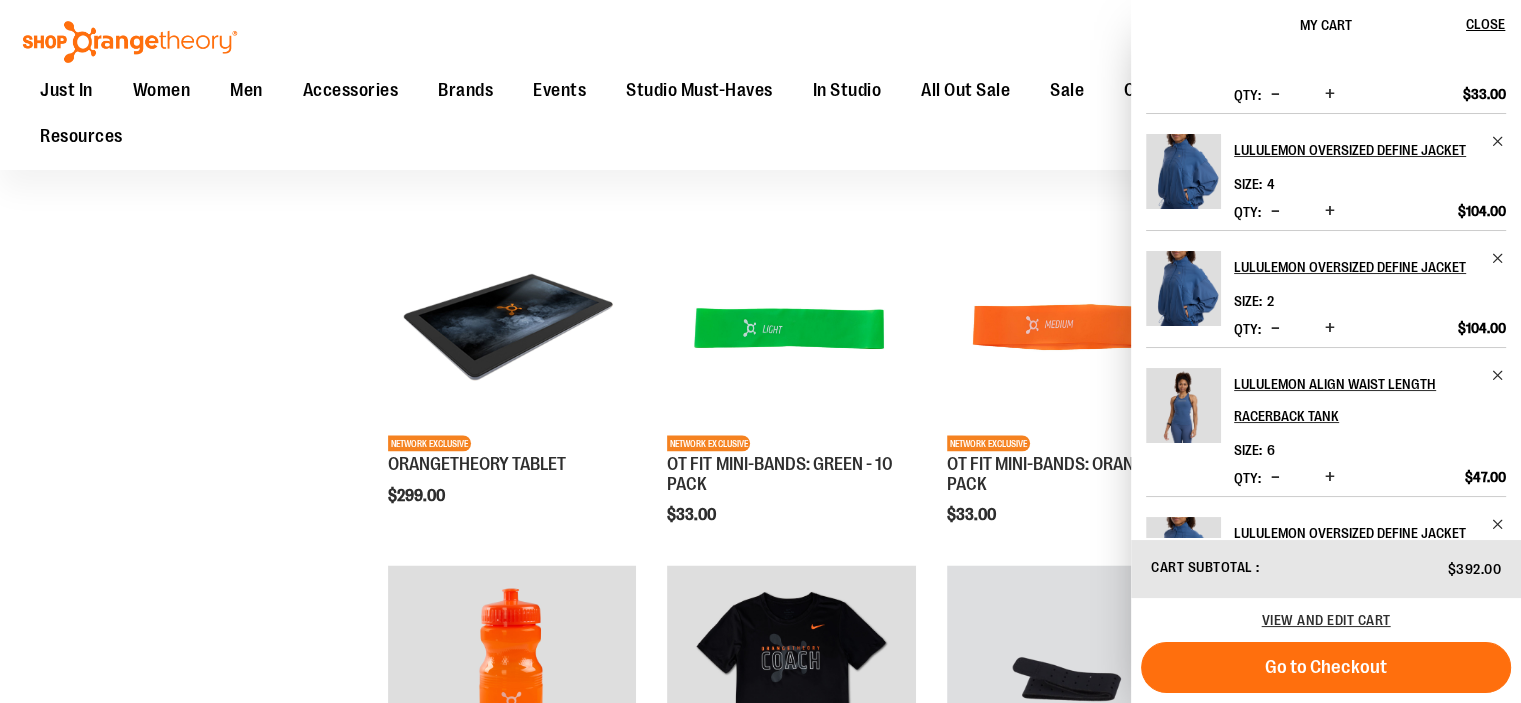 scroll, scrollTop: 0, scrollLeft: 0, axis: both 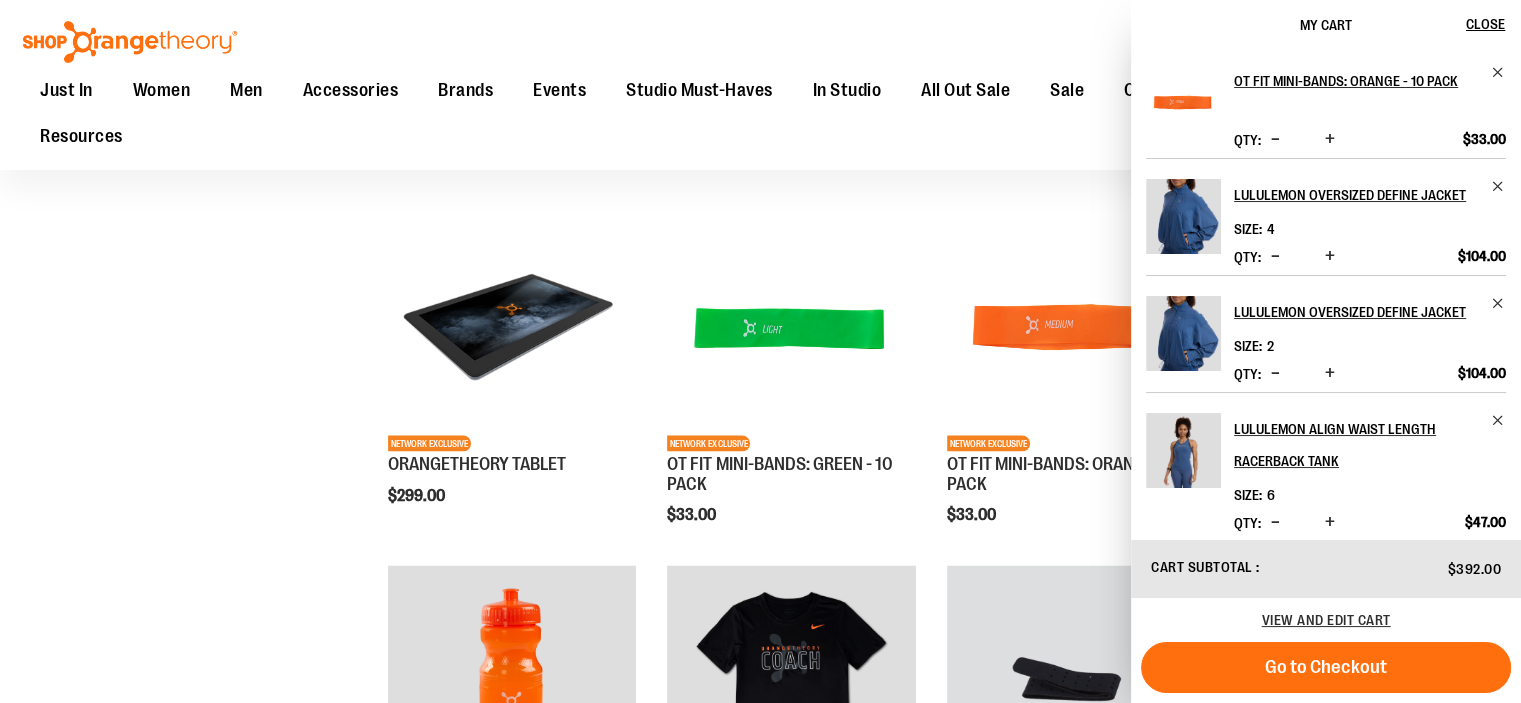 click at bounding box center (1330, 139) 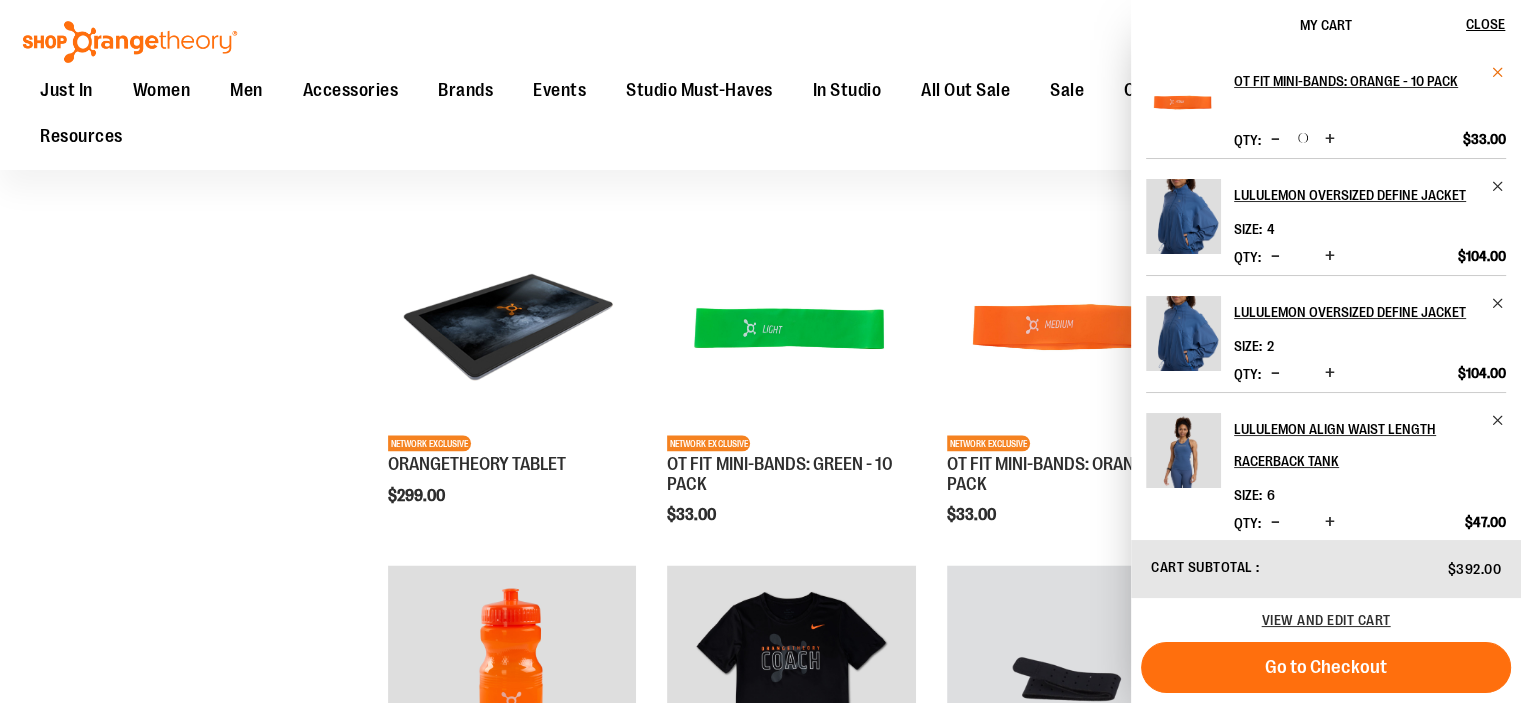 click at bounding box center (1498, 72) 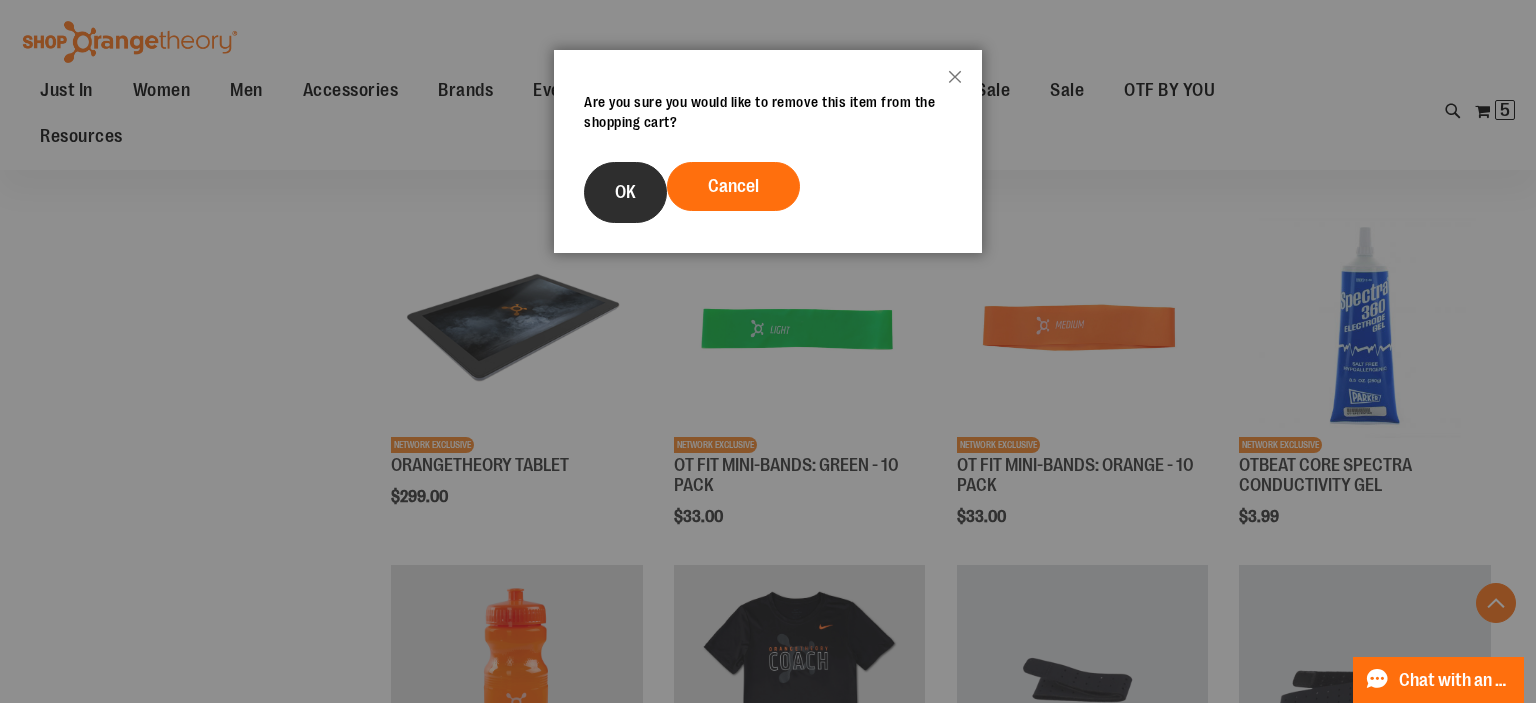 click on "OK" at bounding box center (625, 192) 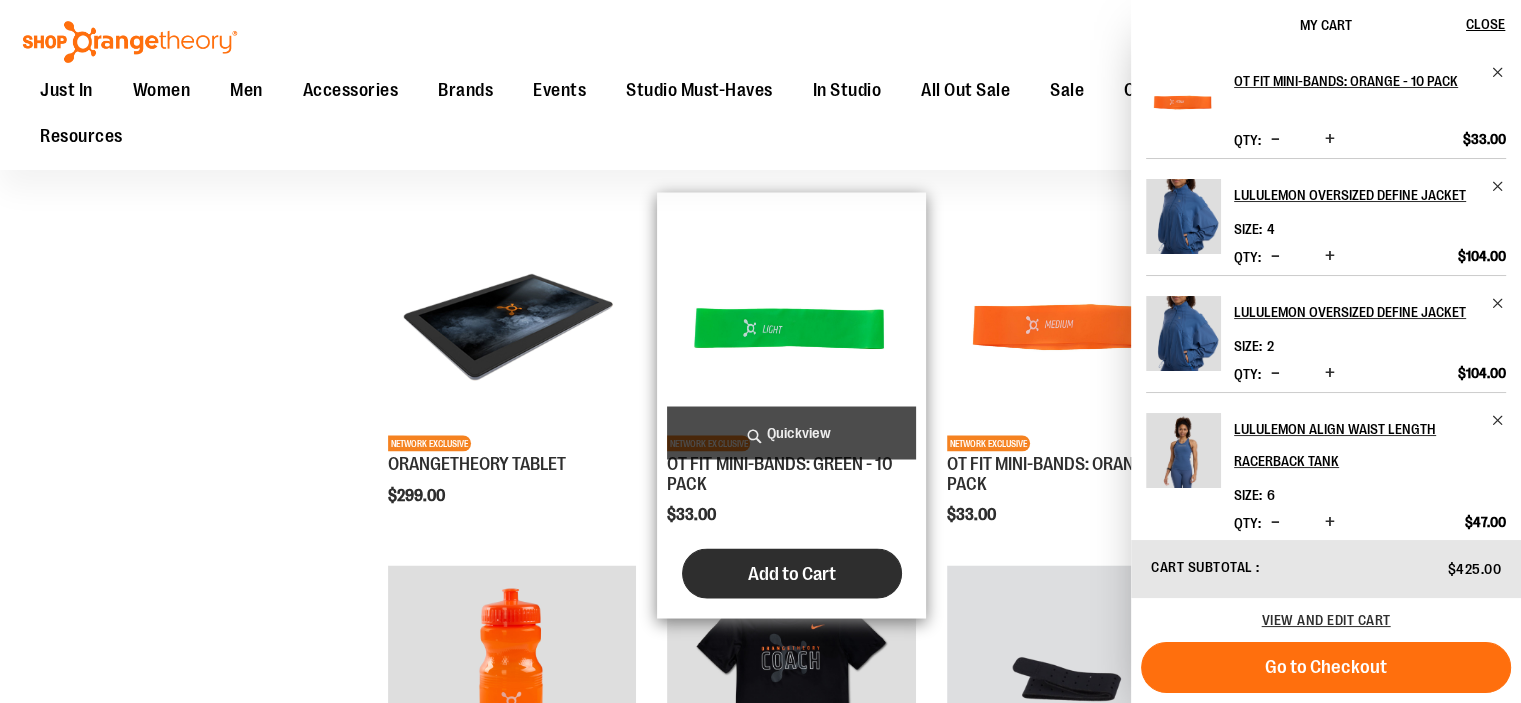 click on "Add to Cart" at bounding box center [792, 573] 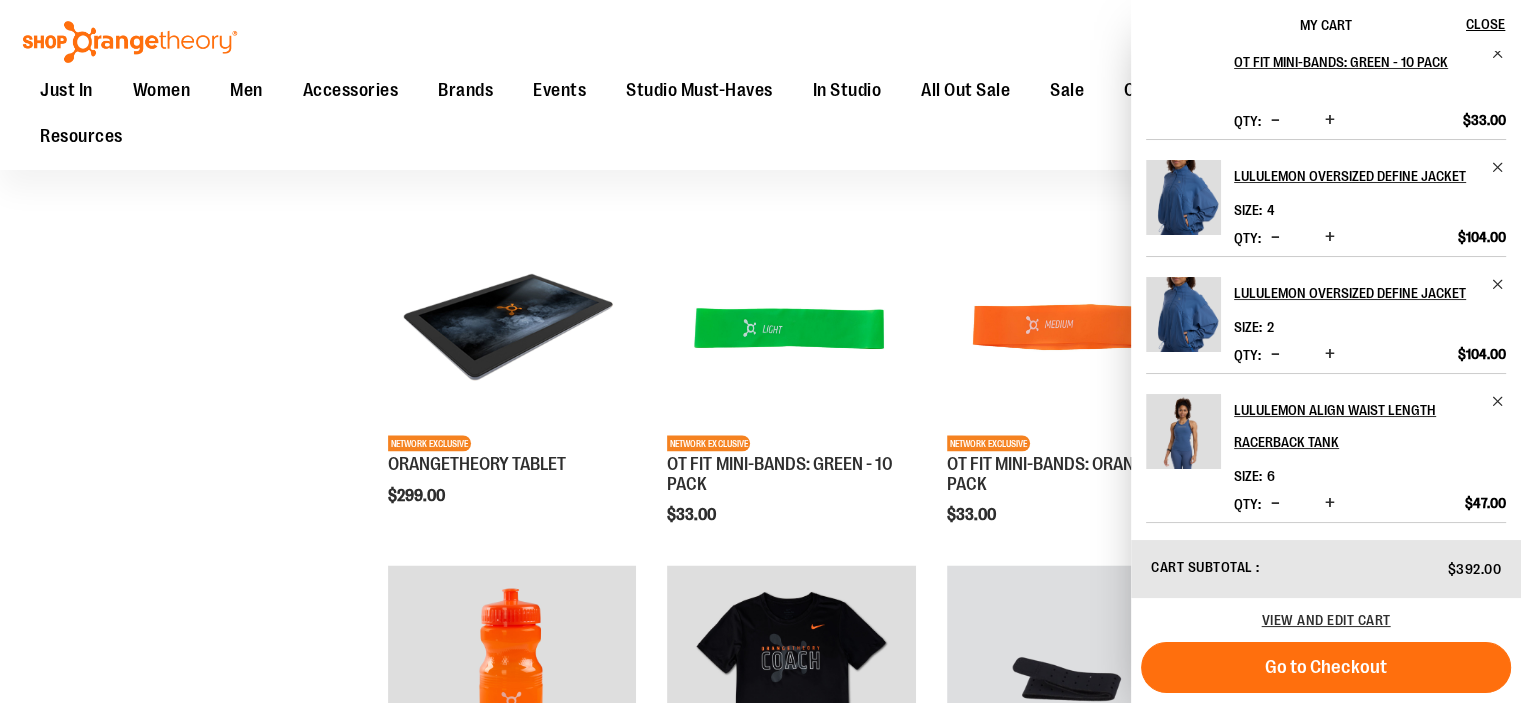 scroll, scrollTop: 0, scrollLeft: 0, axis: both 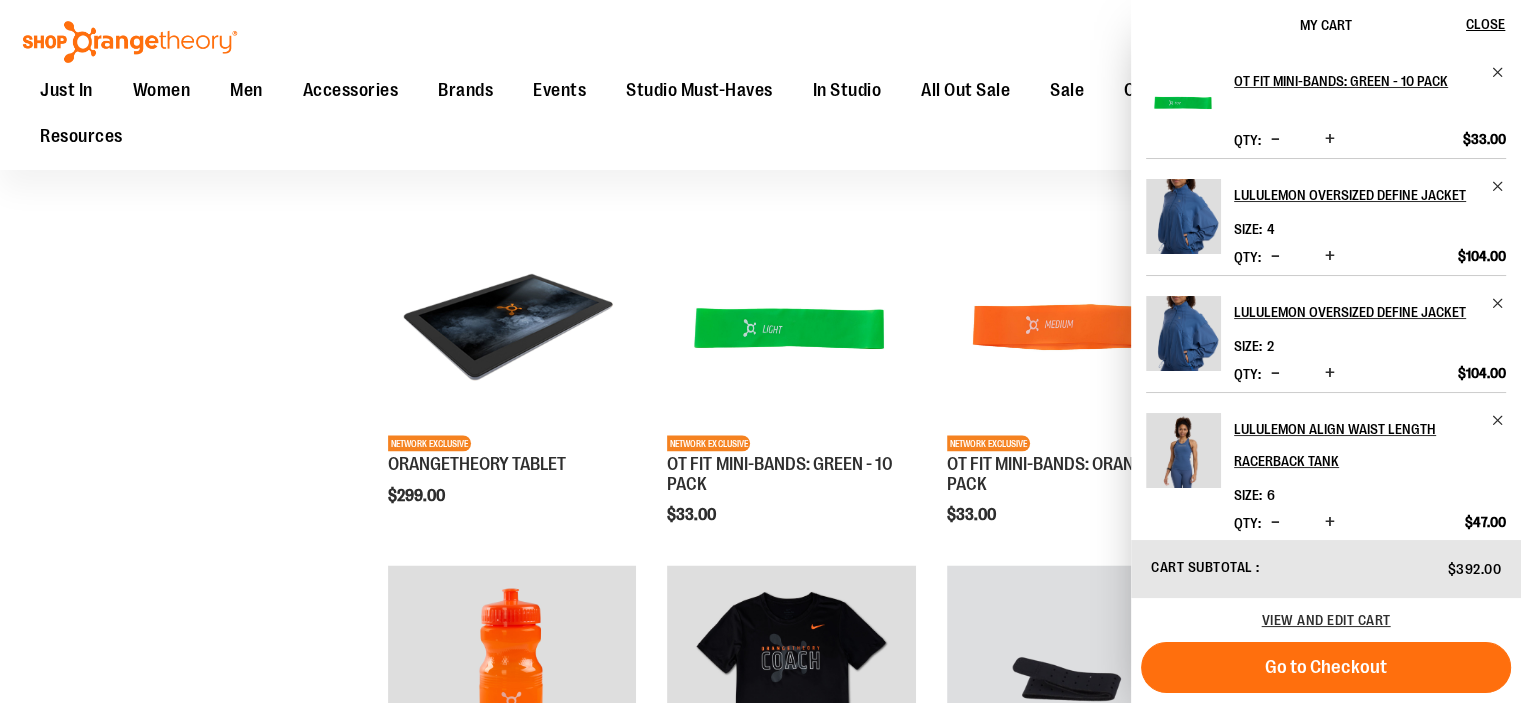 click at bounding box center [1330, 139] 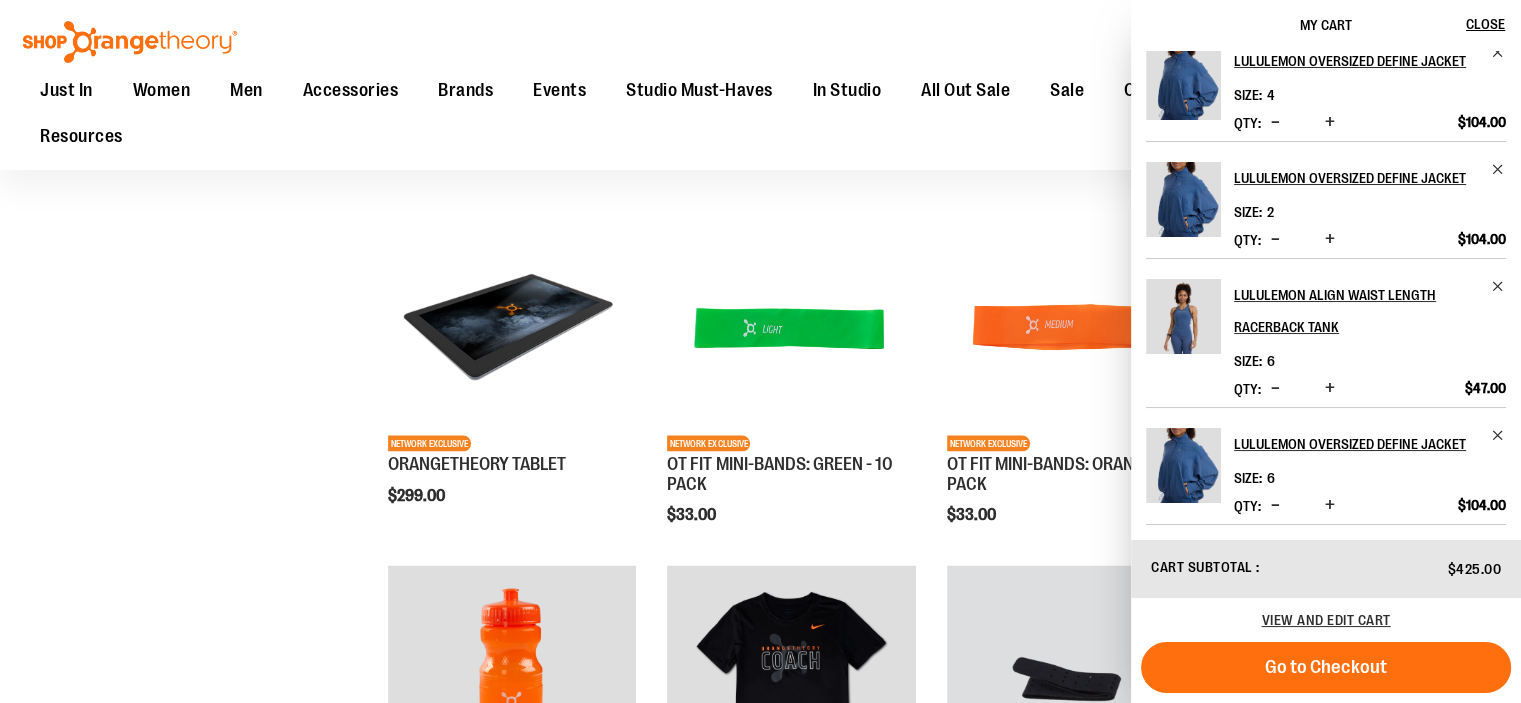 scroll, scrollTop: 0, scrollLeft: 0, axis: both 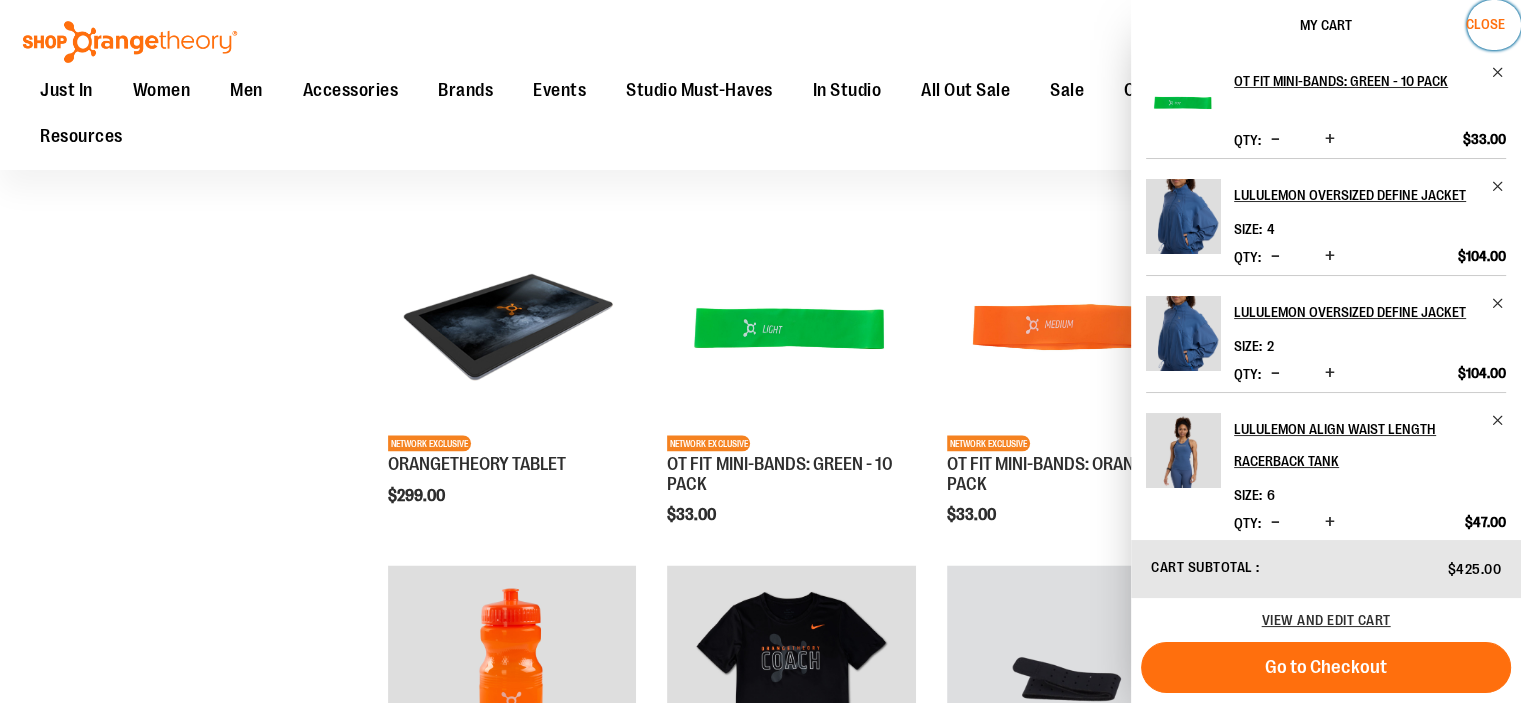 click on "Close" at bounding box center (1485, 24) 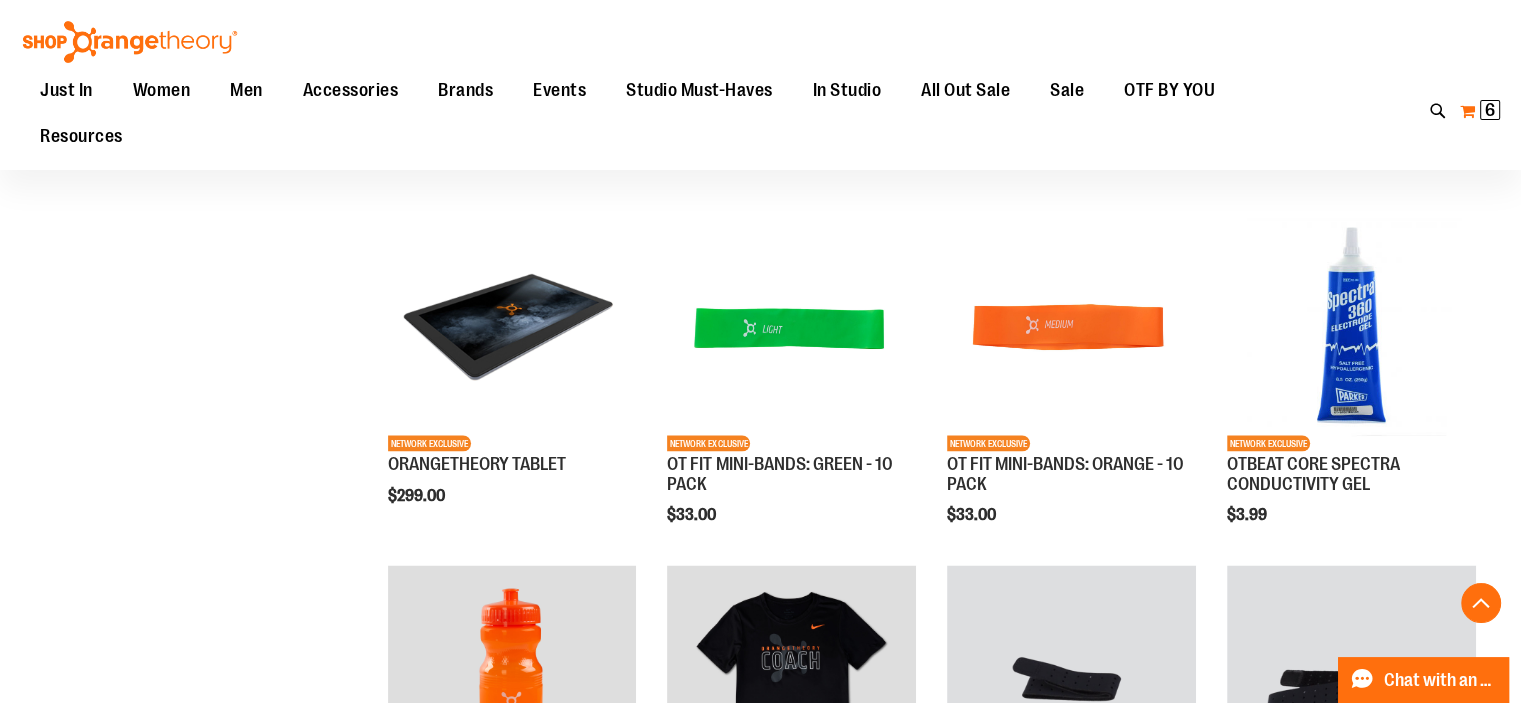 click on "6" at bounding box center (1490, 110) 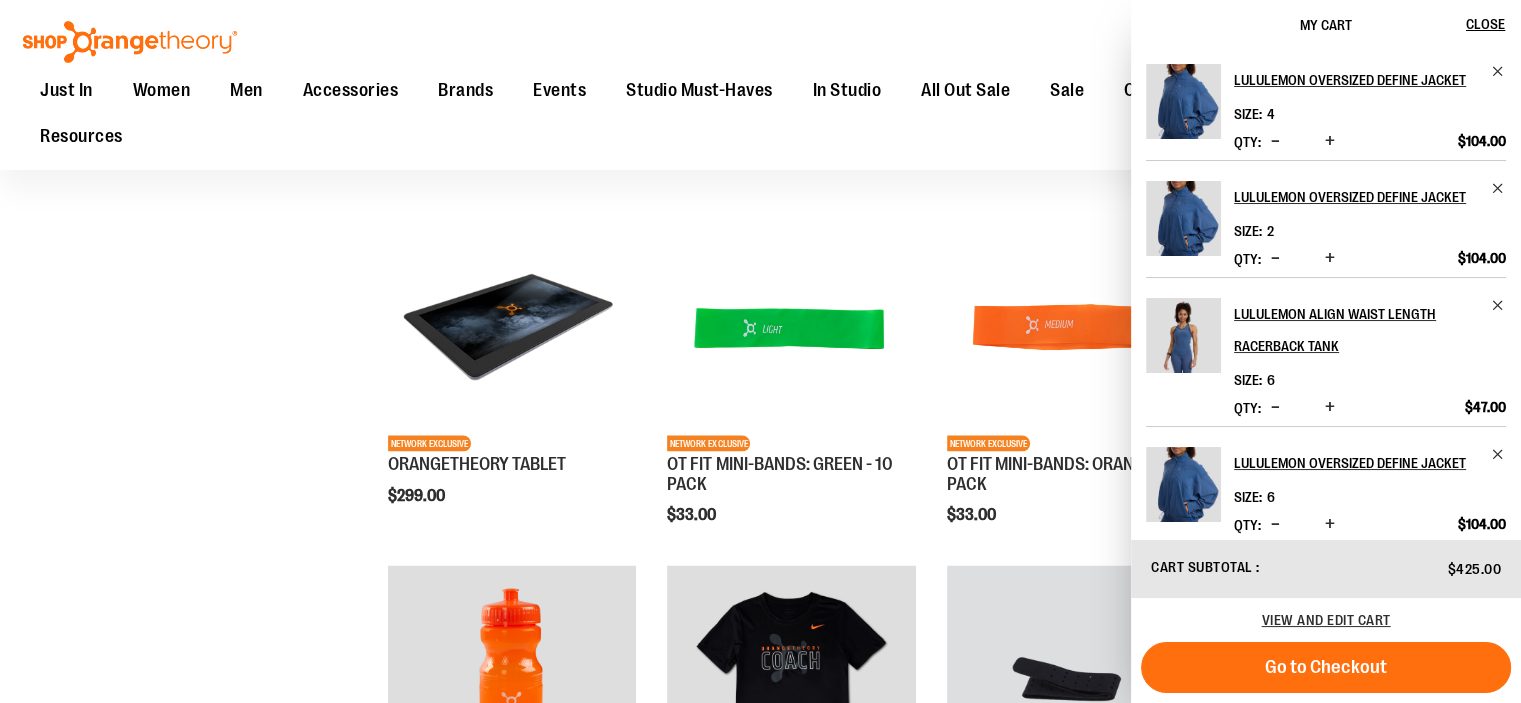 scroll, scrollTop: 134, scrollLeft: 0, axis: vertical 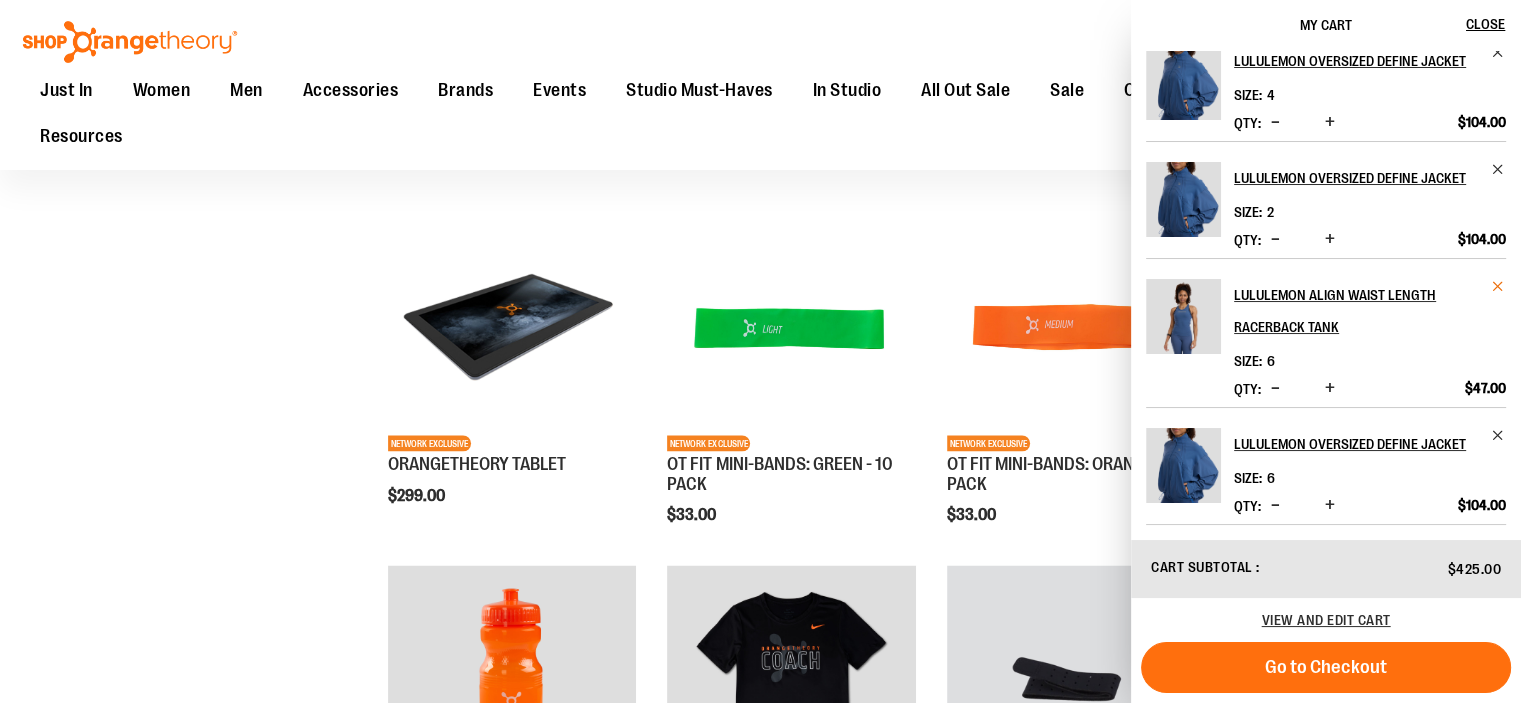 click at bounding box center [1498, 286] 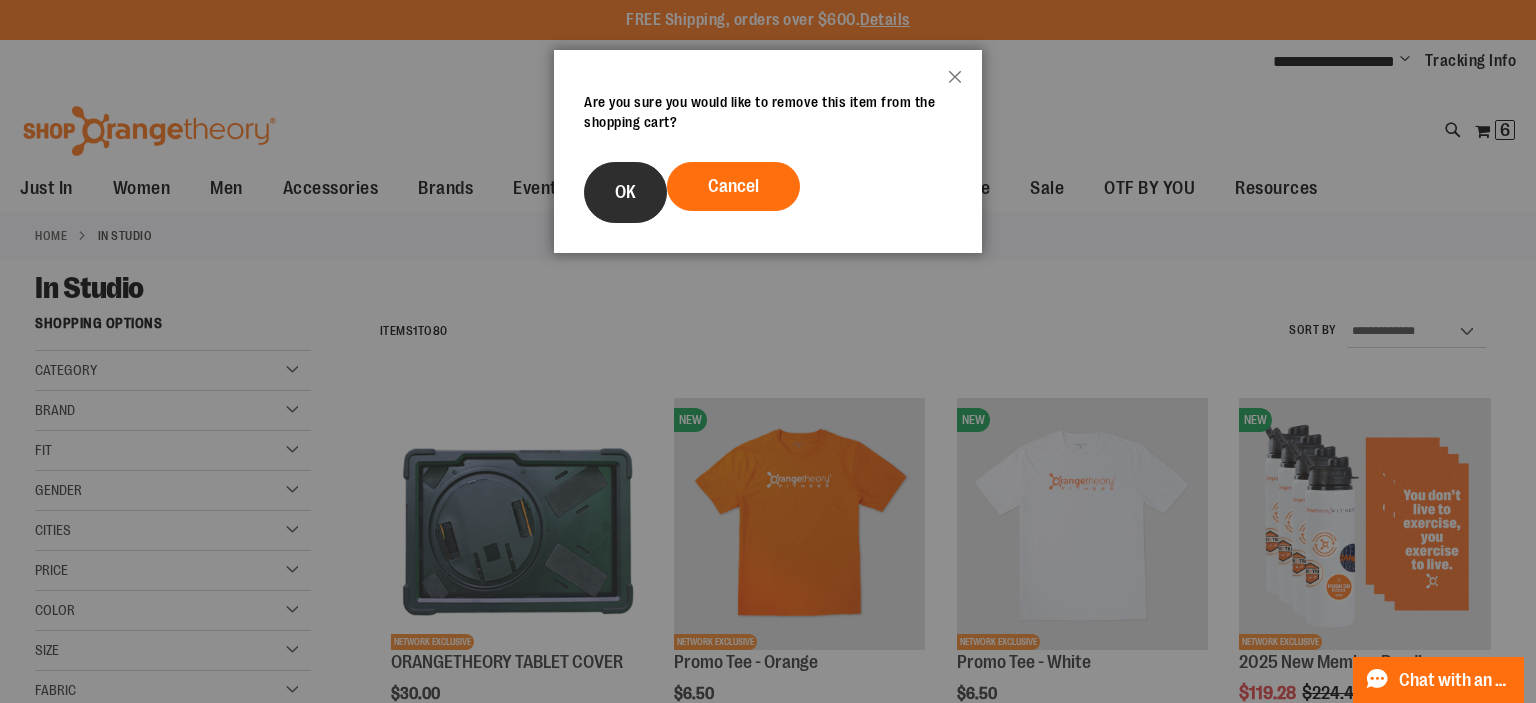 click on "OK" at bounding box center [625, 192] 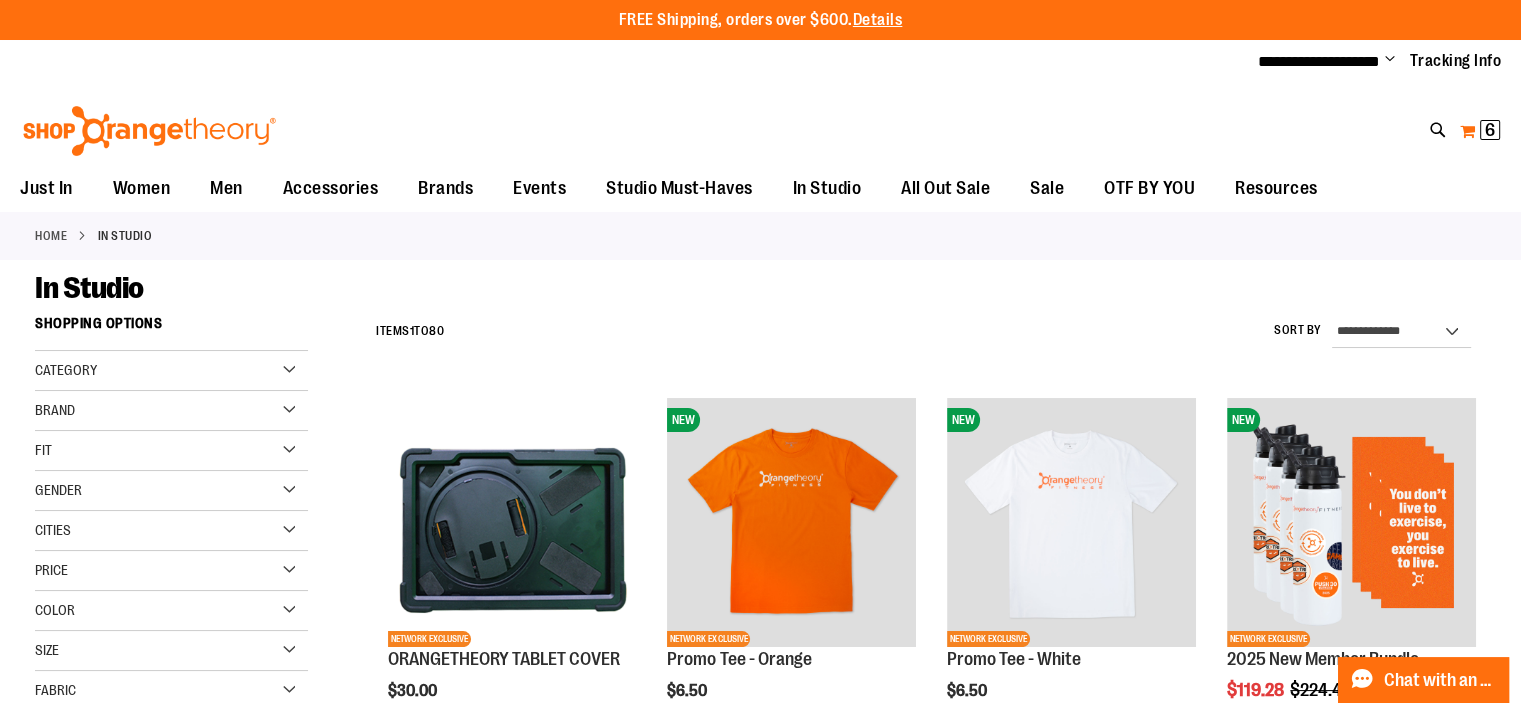 click on "6" at bounding box center [1490, 130] 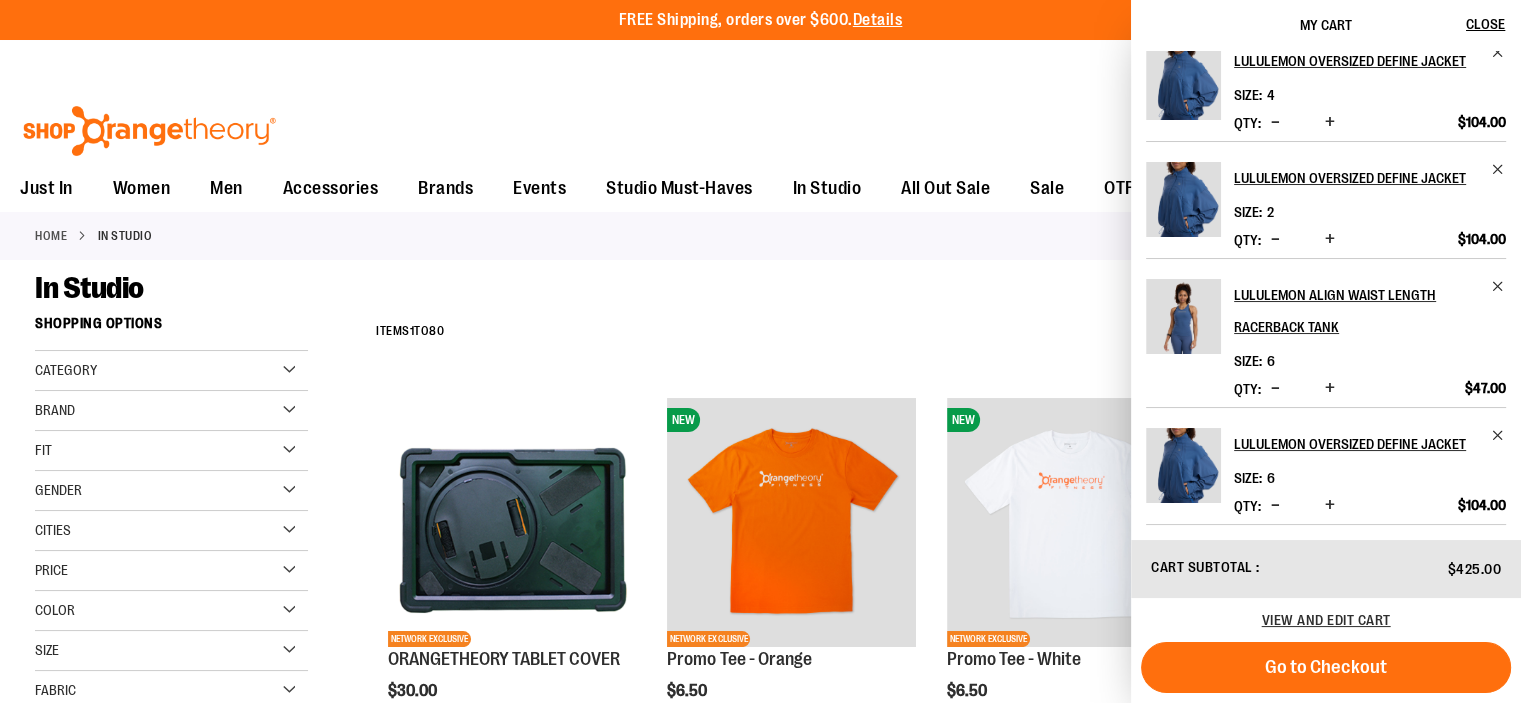 scroll, scrollTop: 0, scrollLeft: 0, axis: both 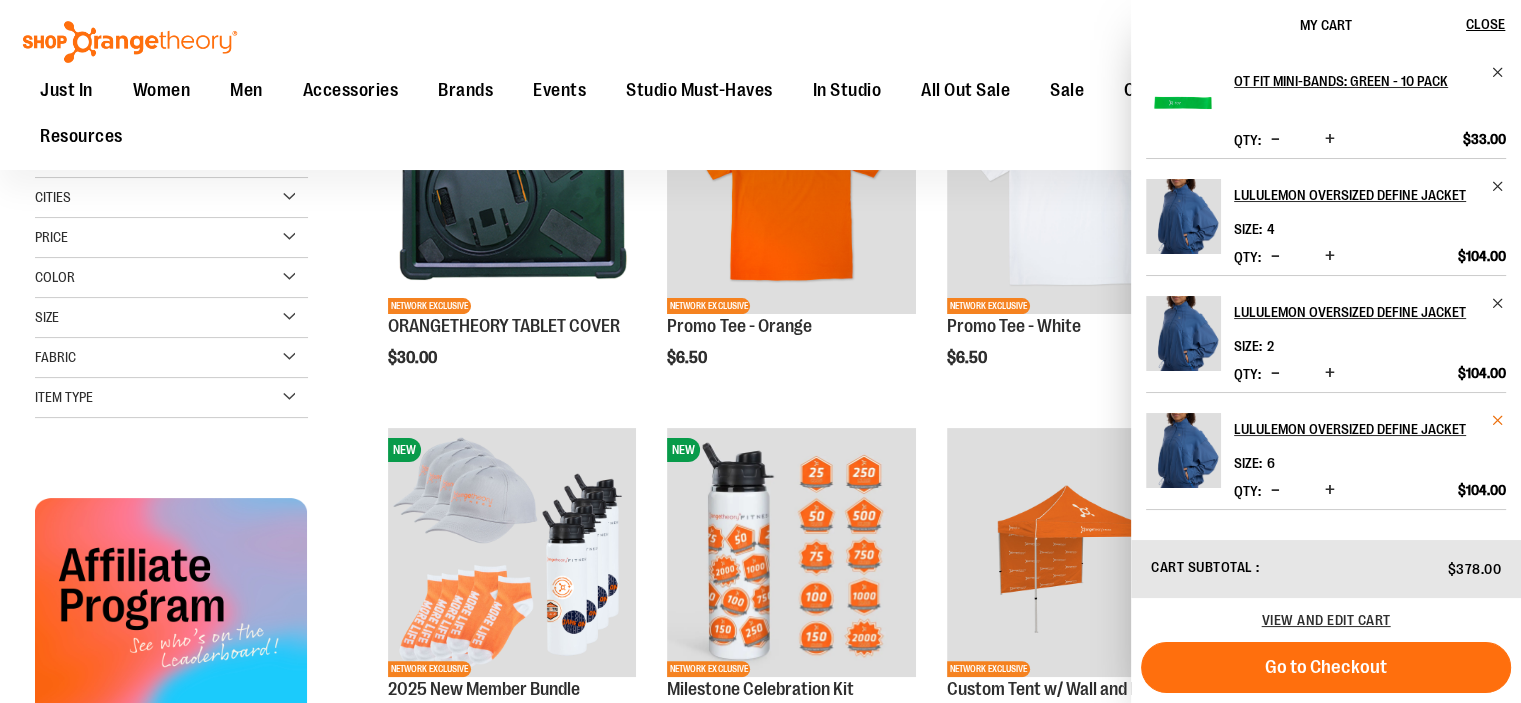 click at bounding box center (1498, 420) 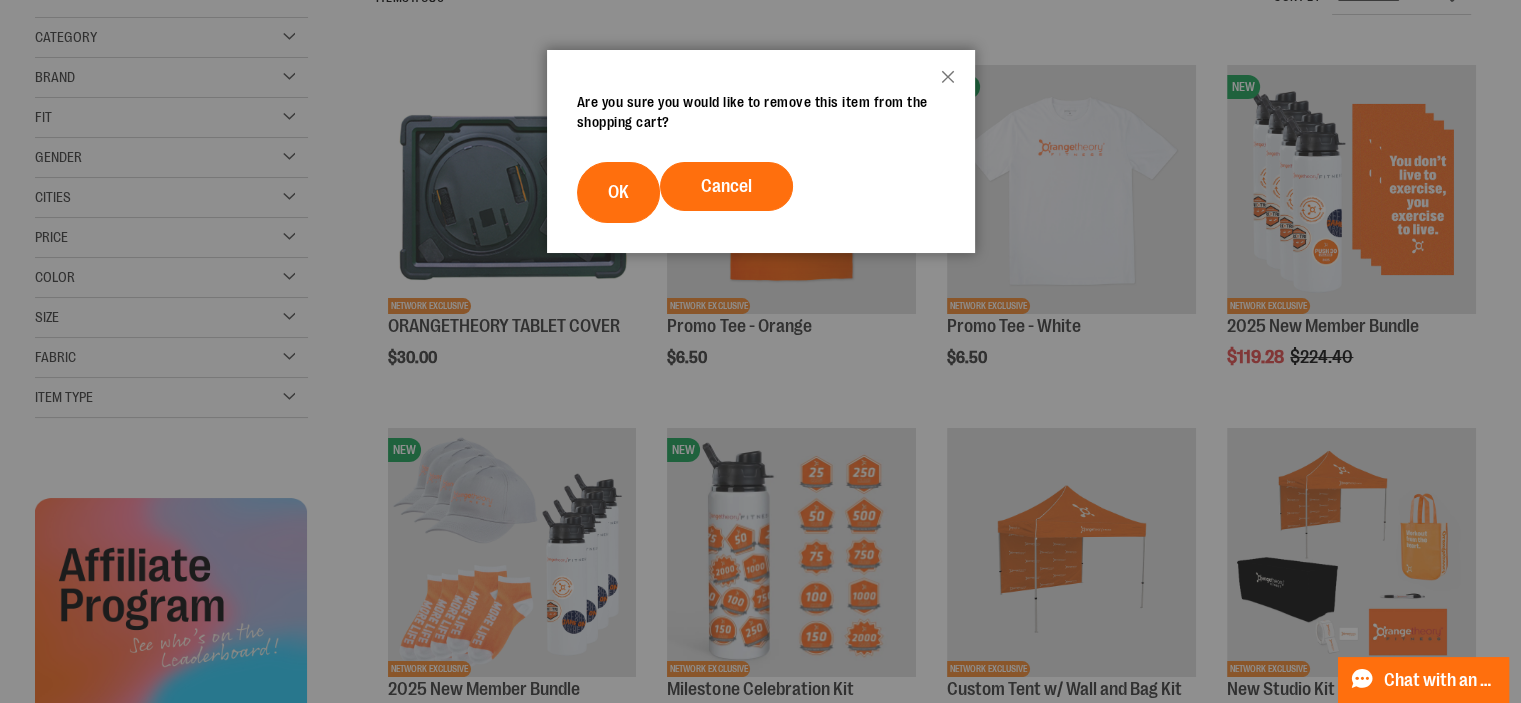 scroll, scrollTop: 0, scrollLeft: 0, axis: both 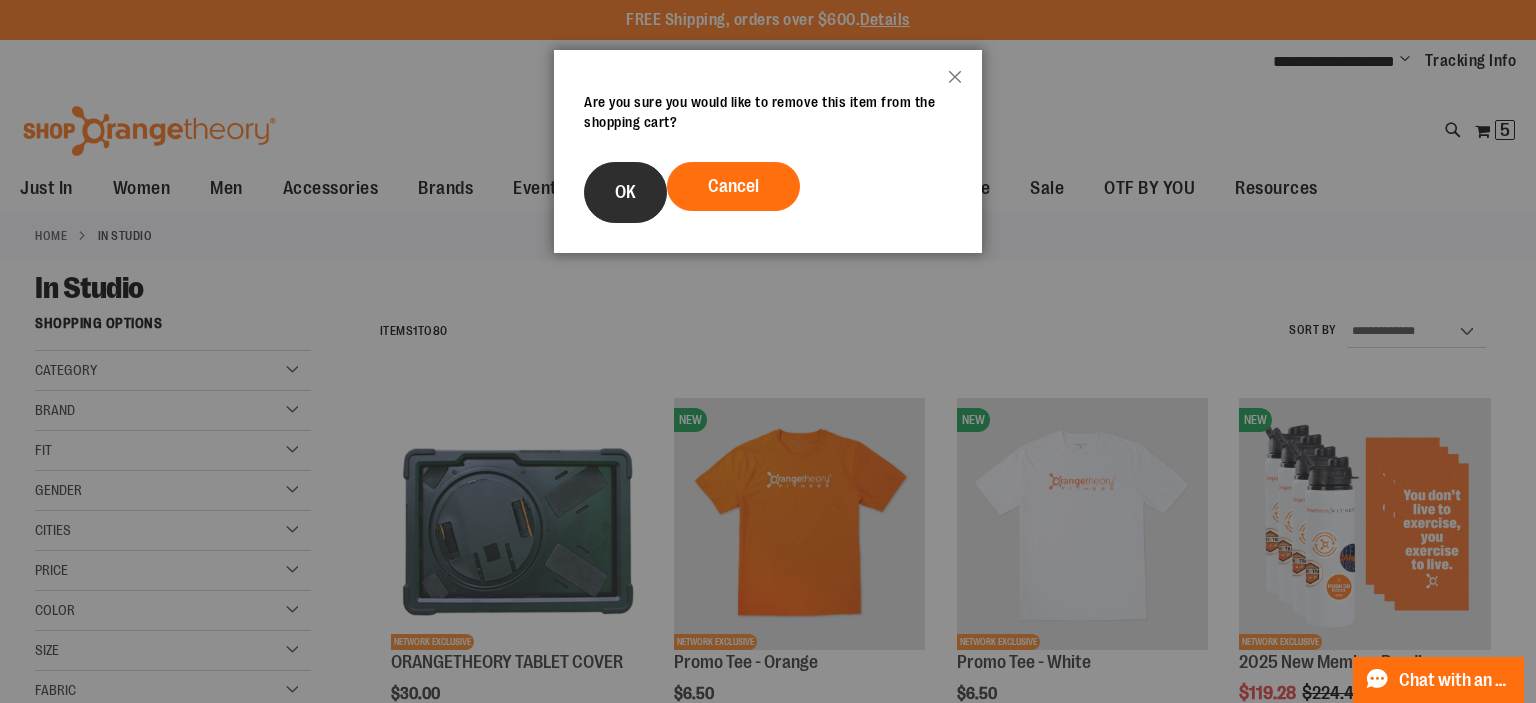 click on "OK" at bounding box center [625, 192] 